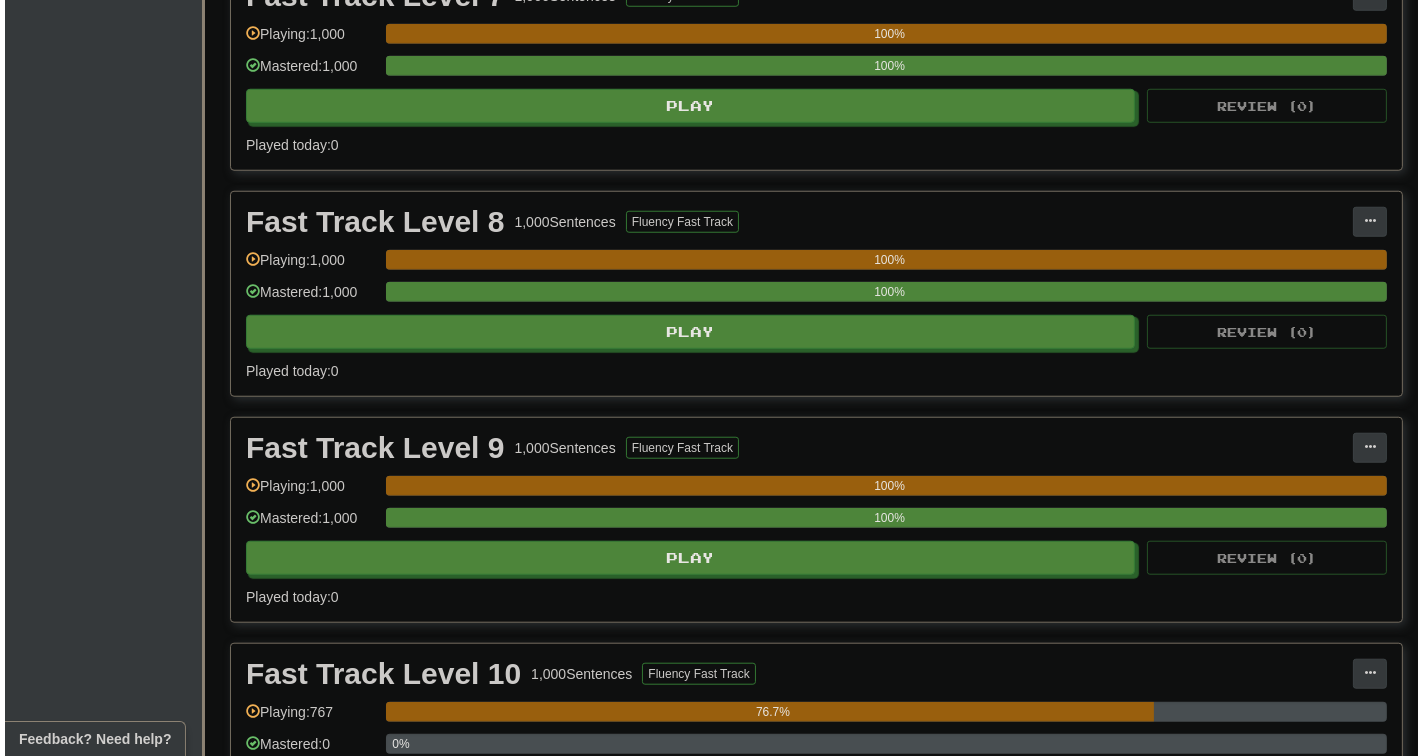 scroll, scrollTop: 2742, scrollLeft: 0, axis: vertical 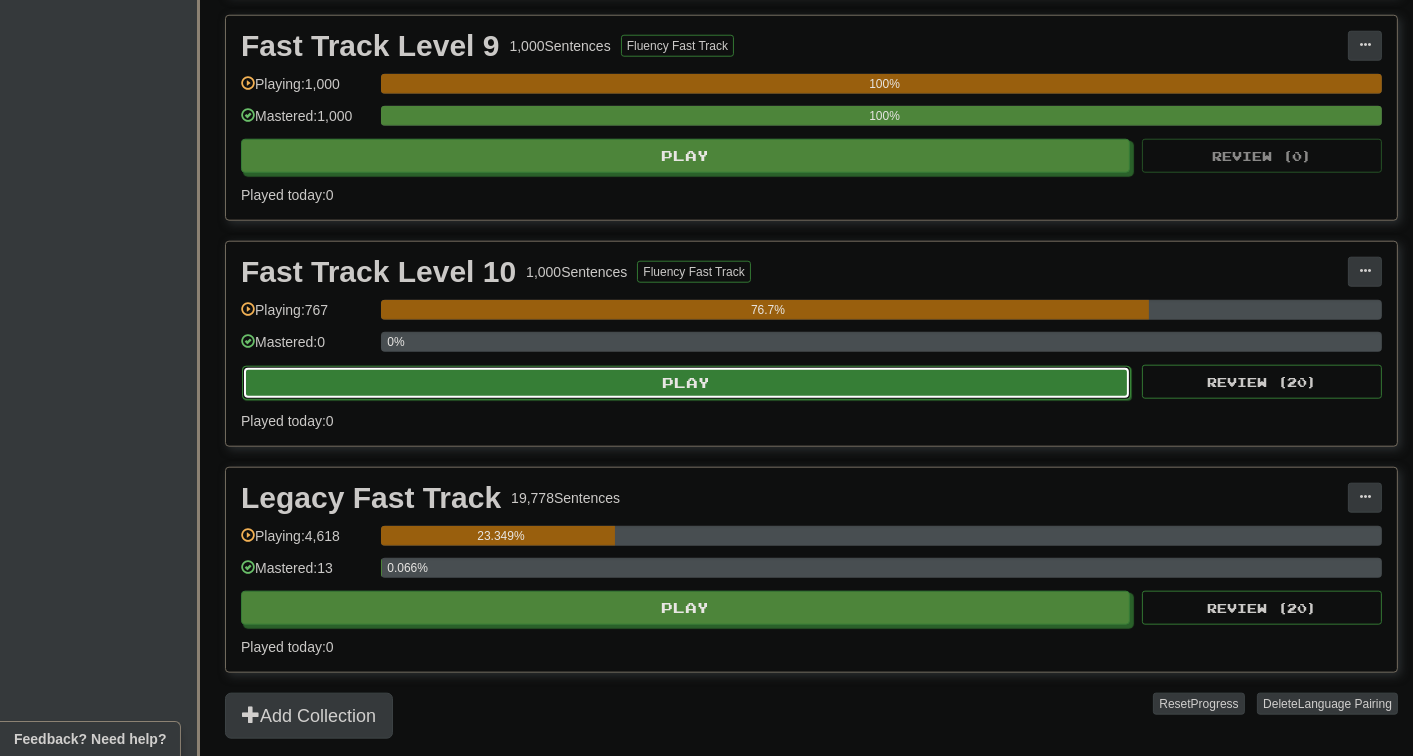 click on "Play" at bounding box center (686, 383) 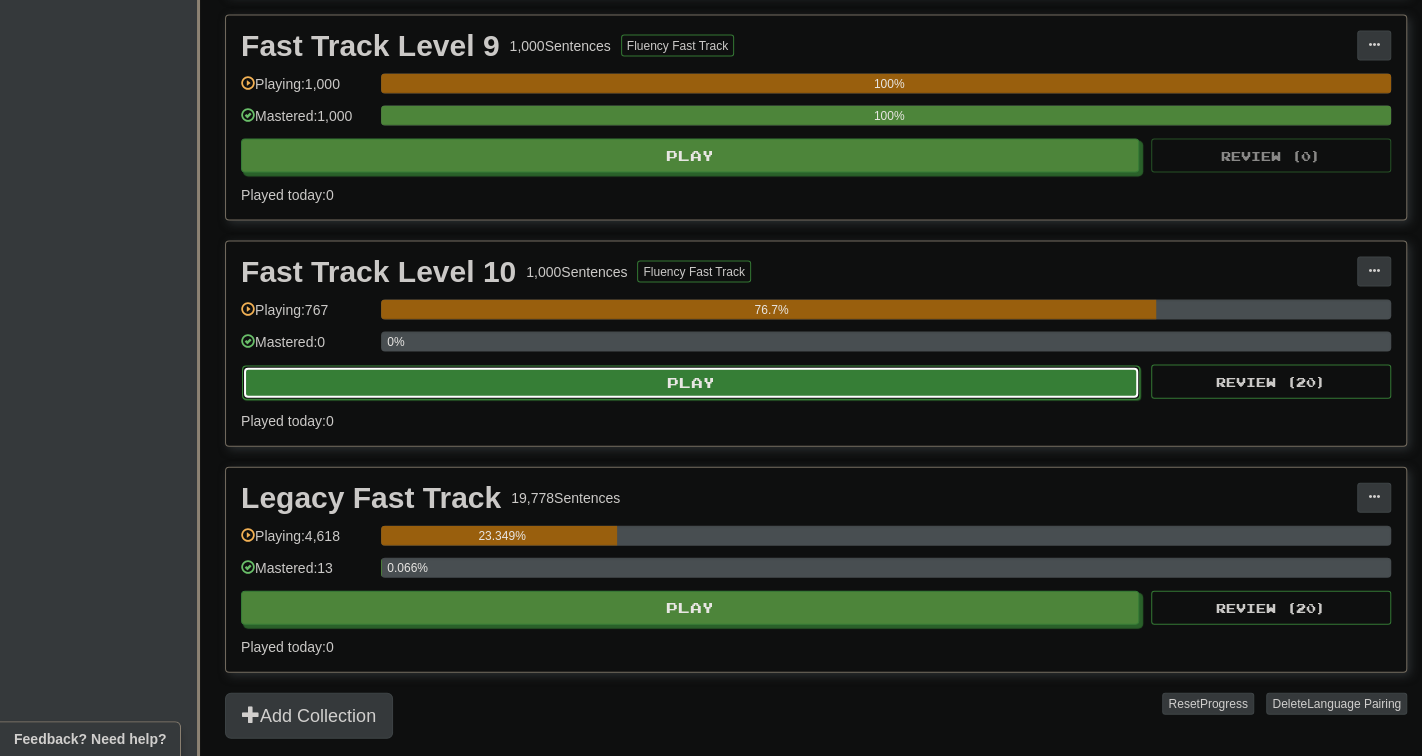 select on "***" 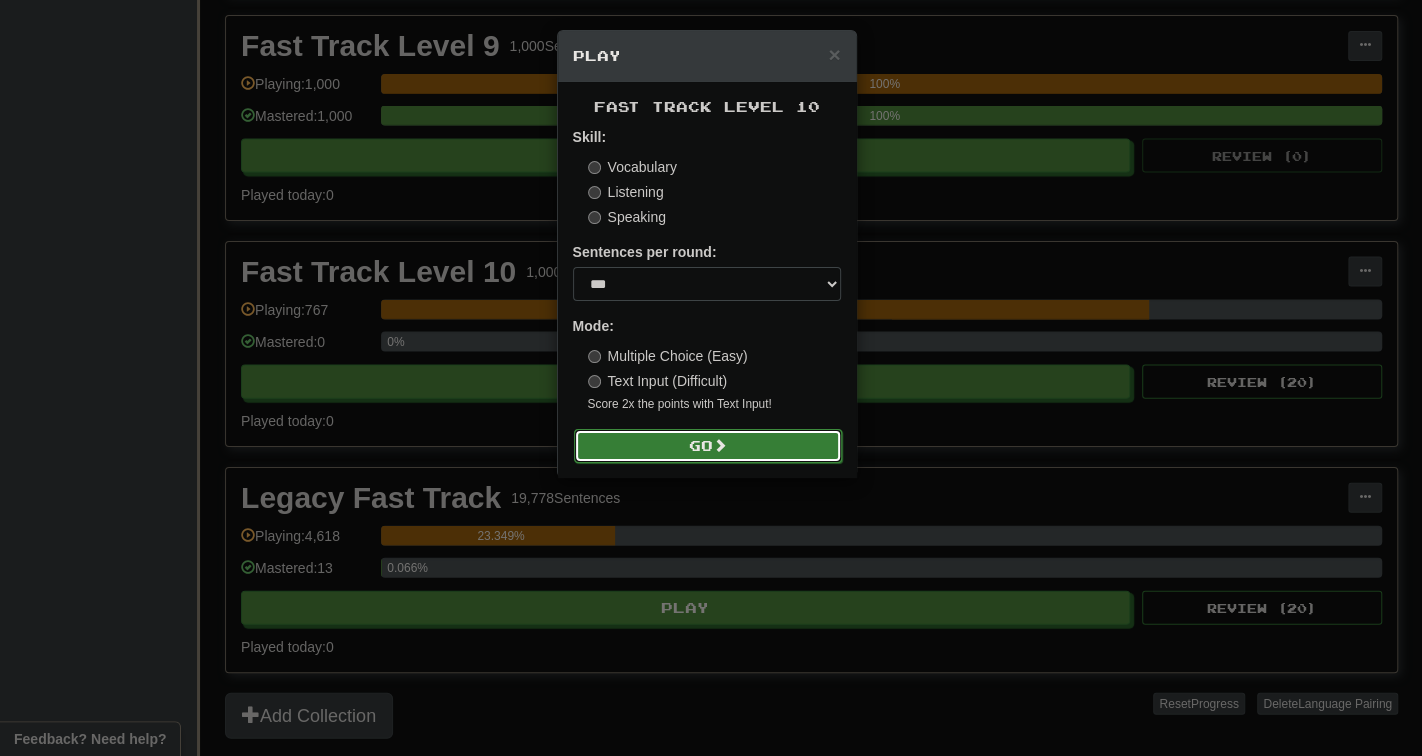 click on "Go" at bounding box center (708, 446) 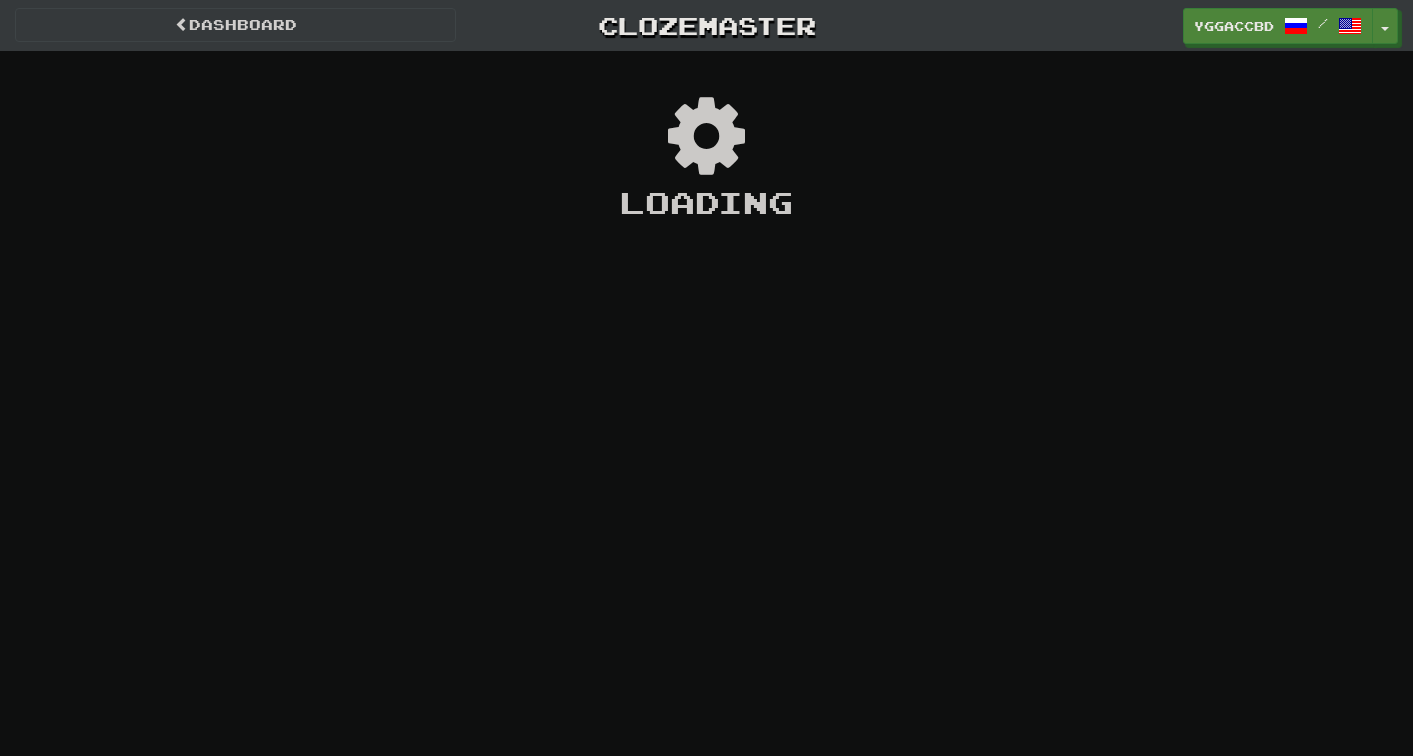 scroll, scrollTop: 0, scrollLeft: 0, axis: both 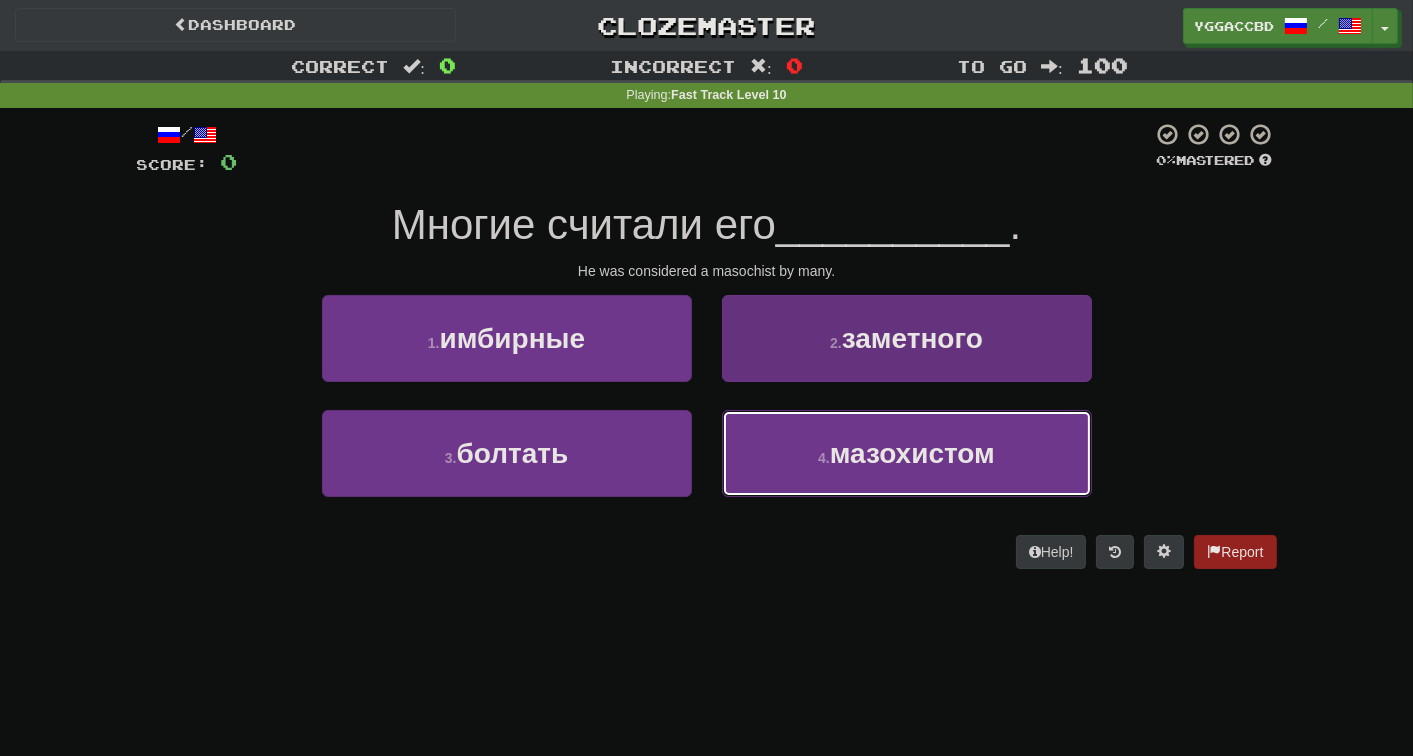 click on "мазохистом" at bounding box center [912, 453] 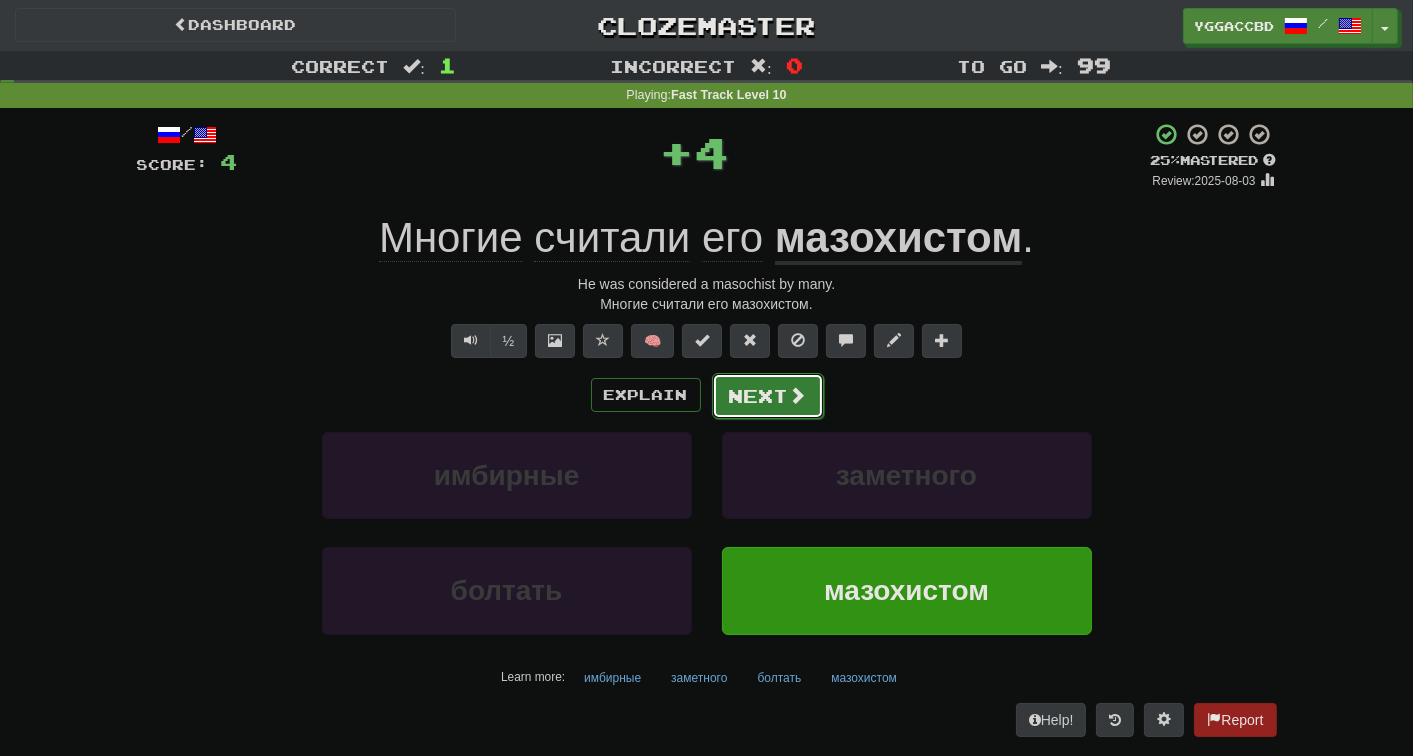 click on "Next" at bounding box center (768, 396) 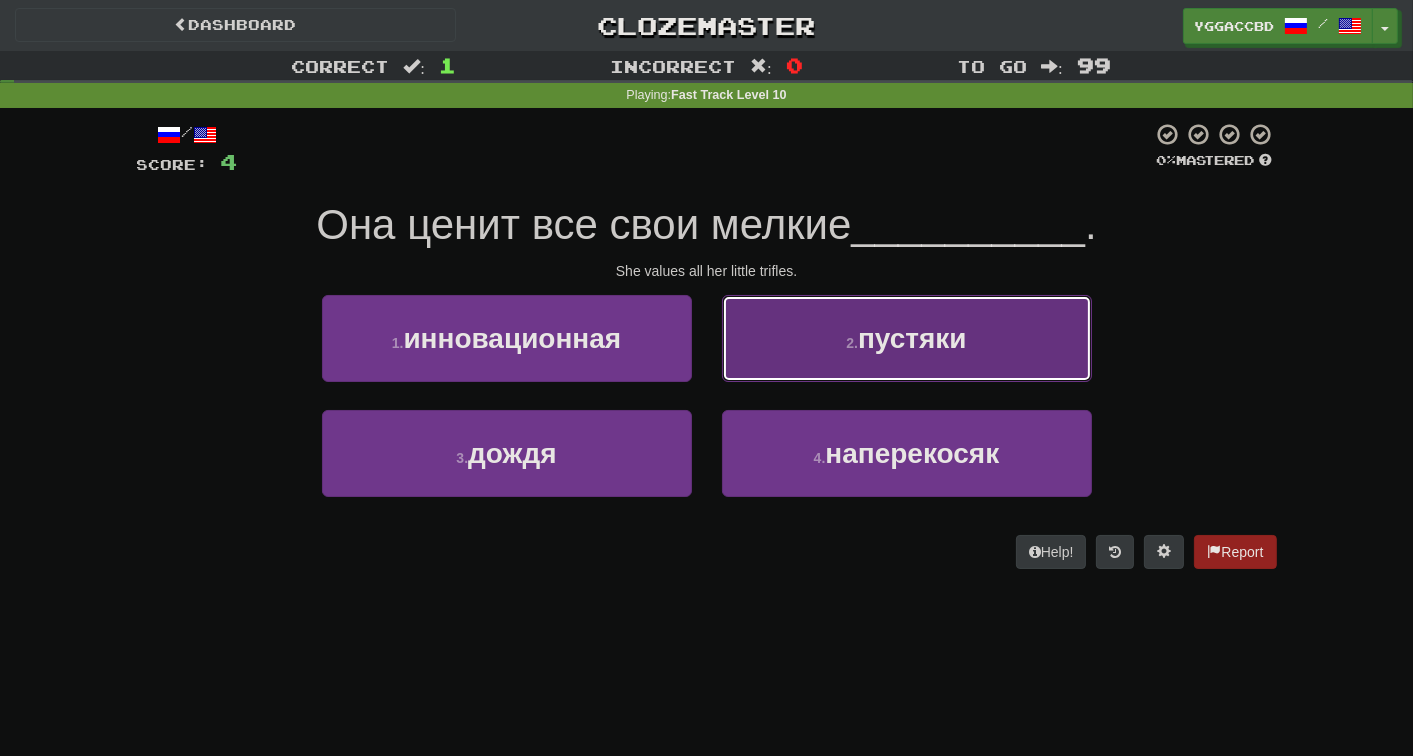 click on "пустяки" at bounding box center (912, 338) 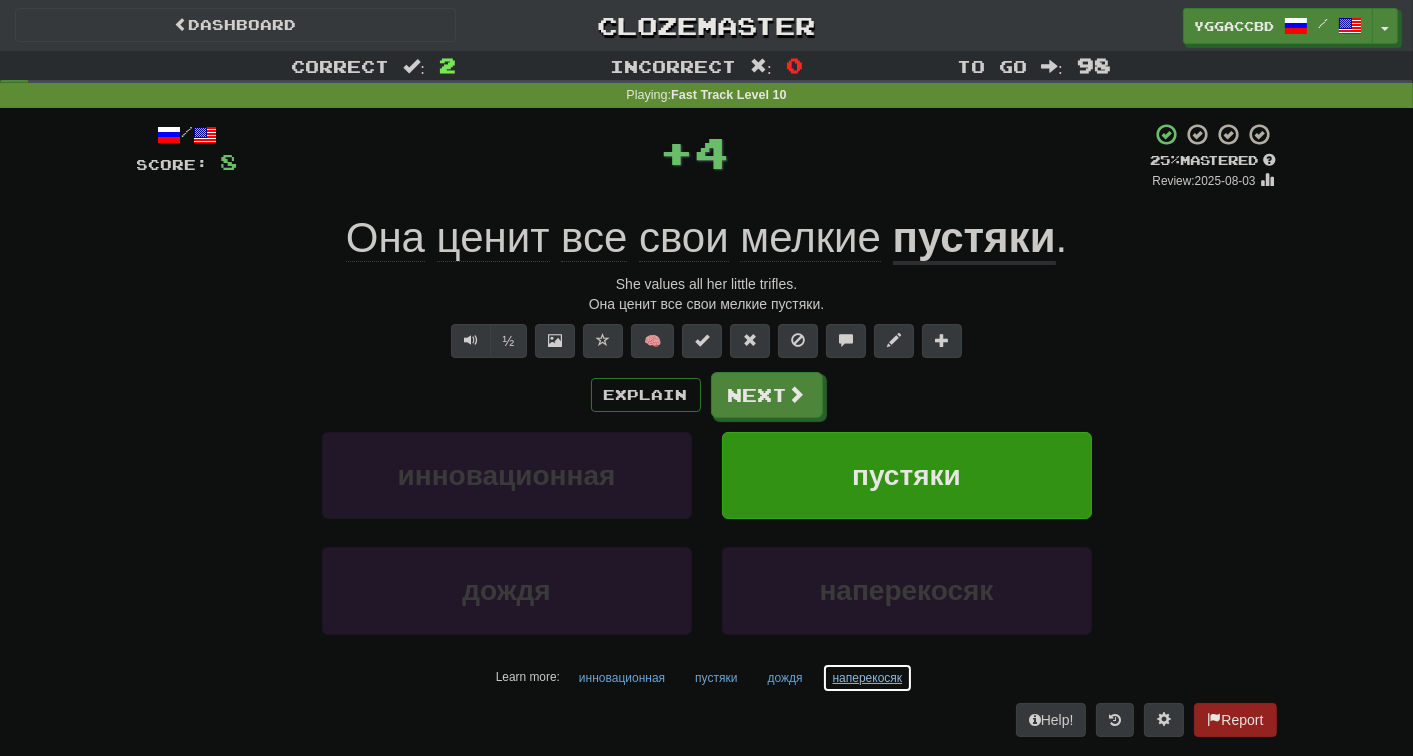click on "наперекосяк" at bounding box center [868, 678] 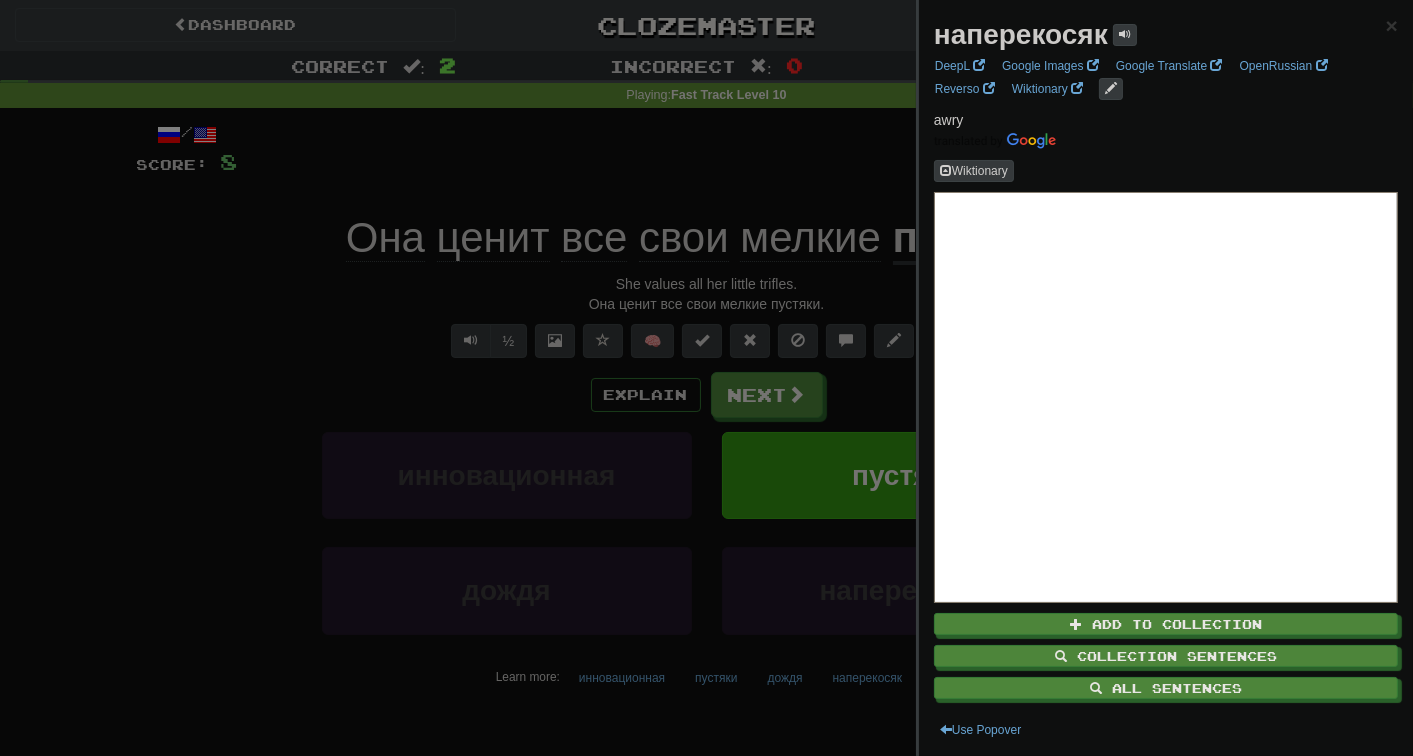 click at bounding box center (706, 378) 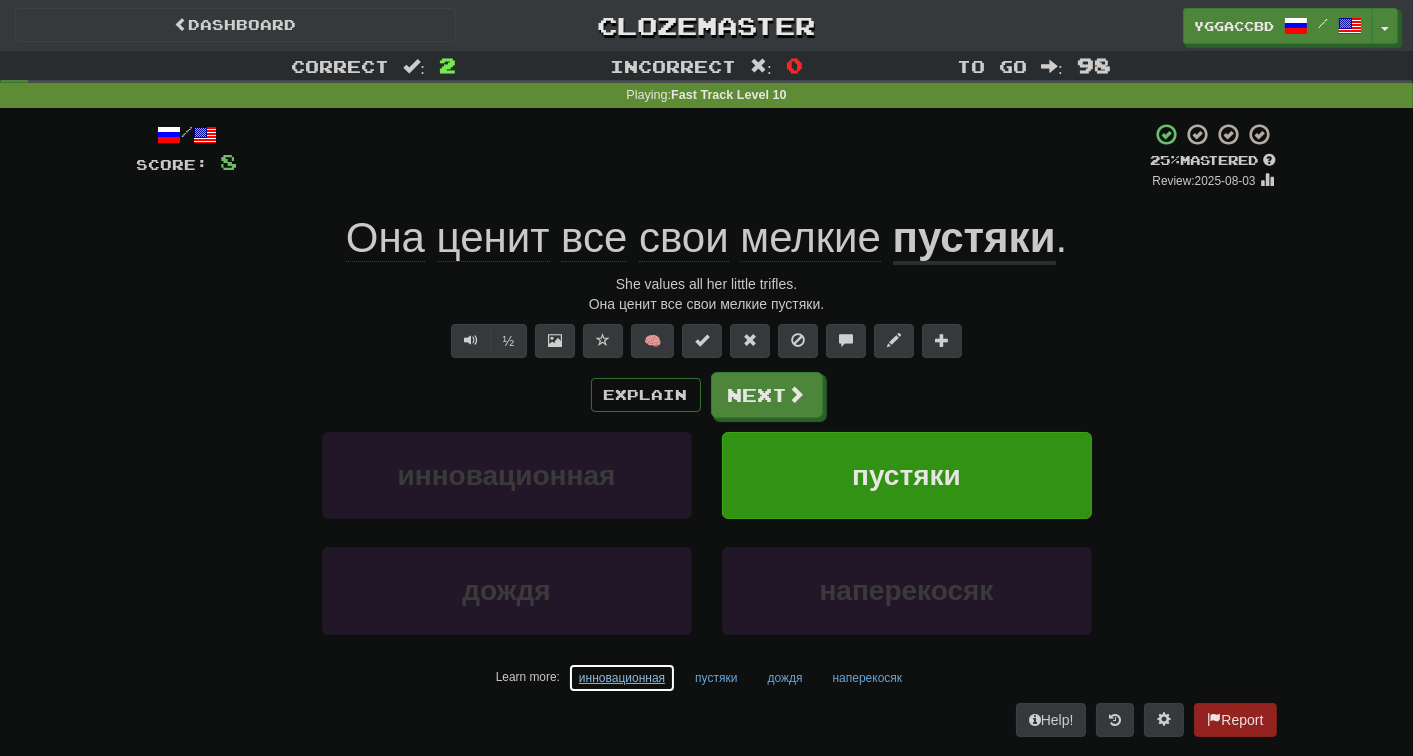 click on "инновационная" at bounding box center (622, 678) 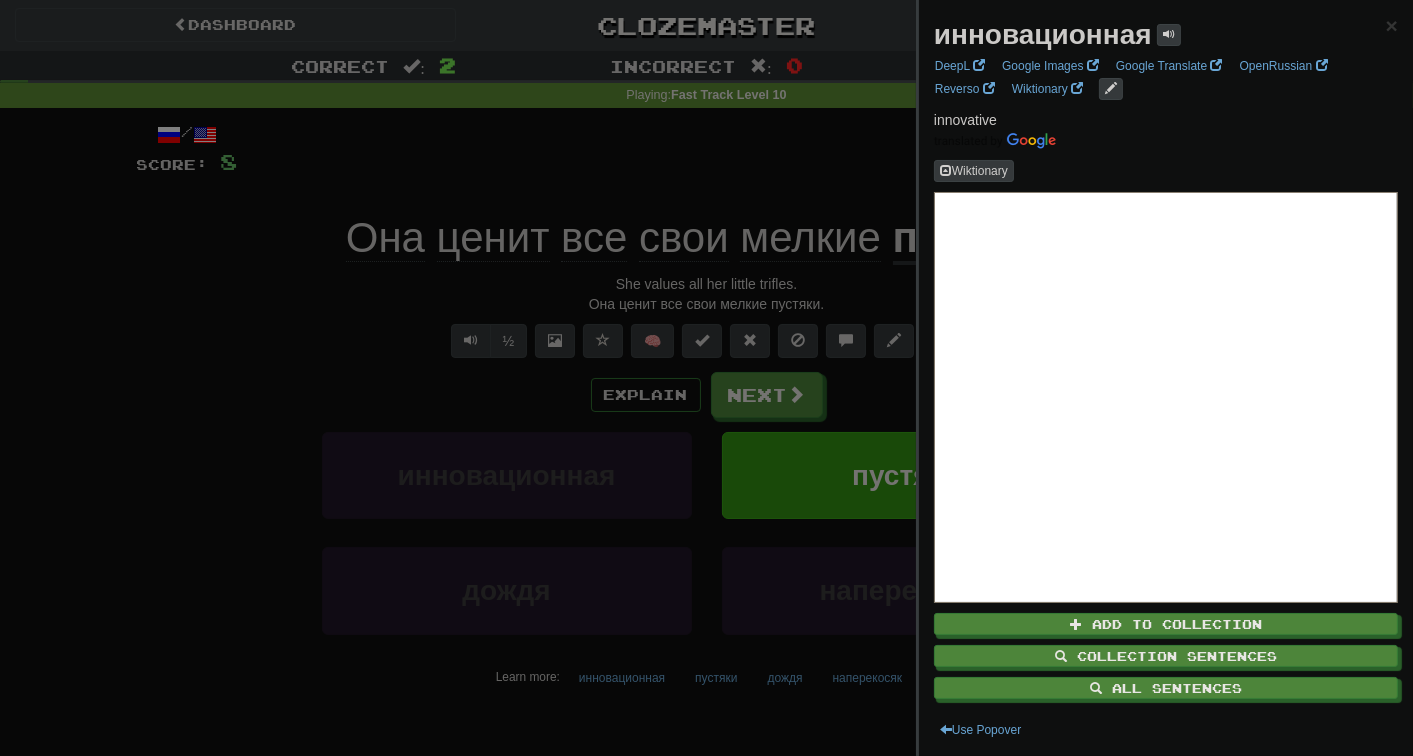click at bounding box center (706, 378) 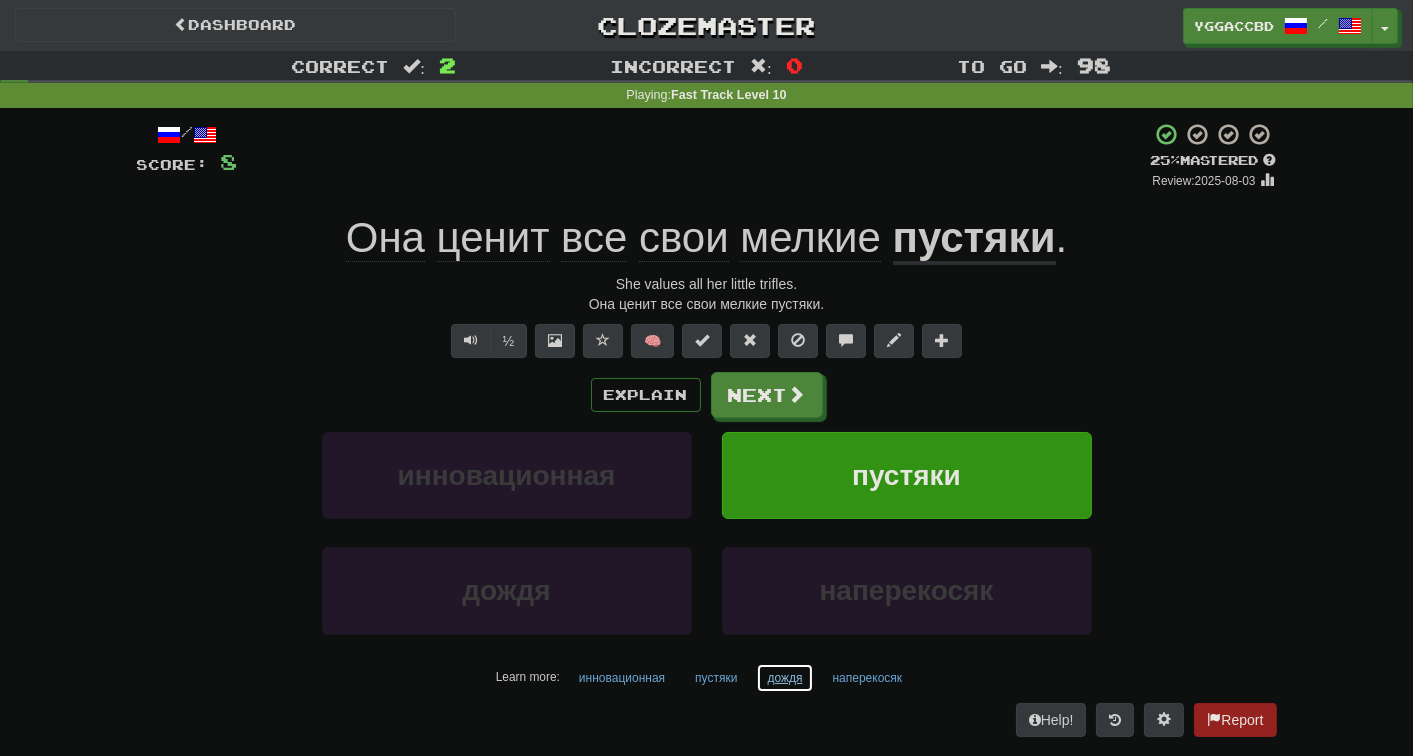 click on "дождя" at bounding box center [784, 678] 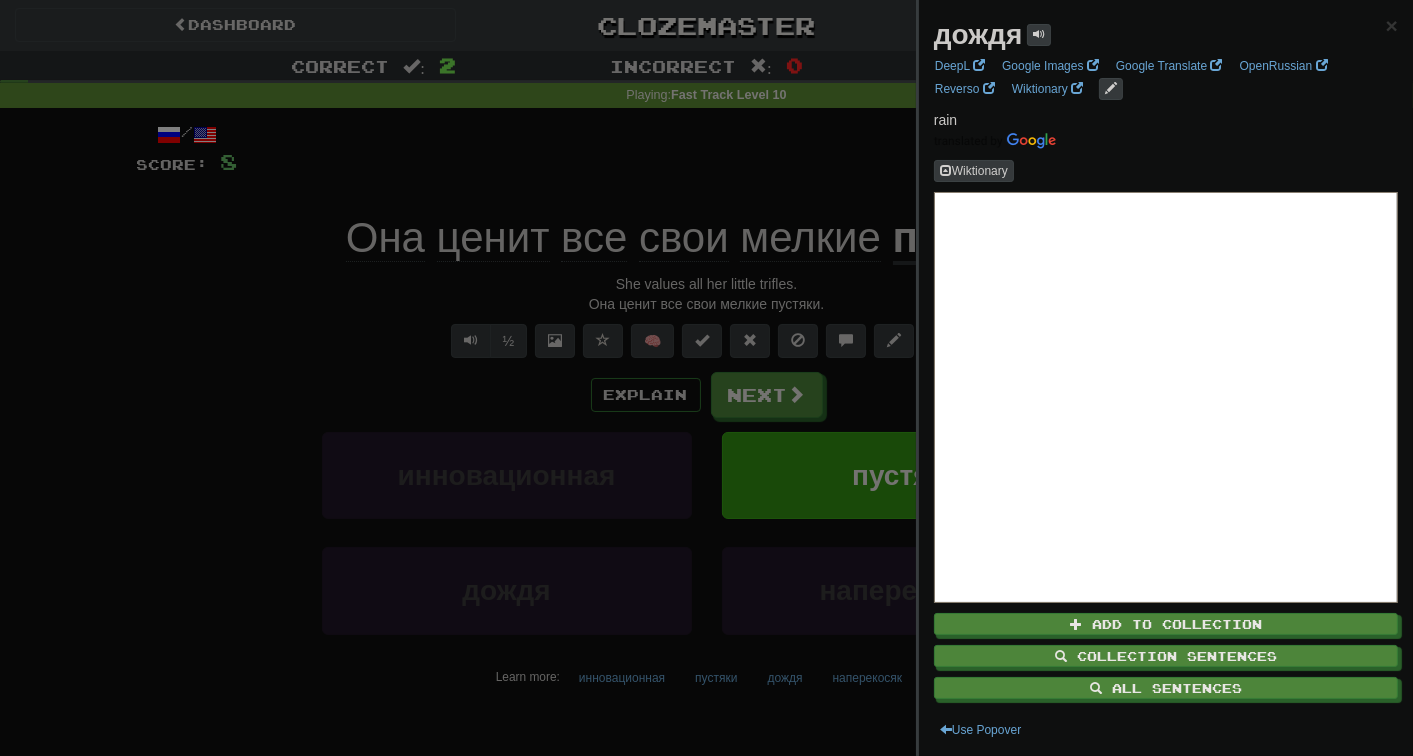 click at bounding box center (706, 378) 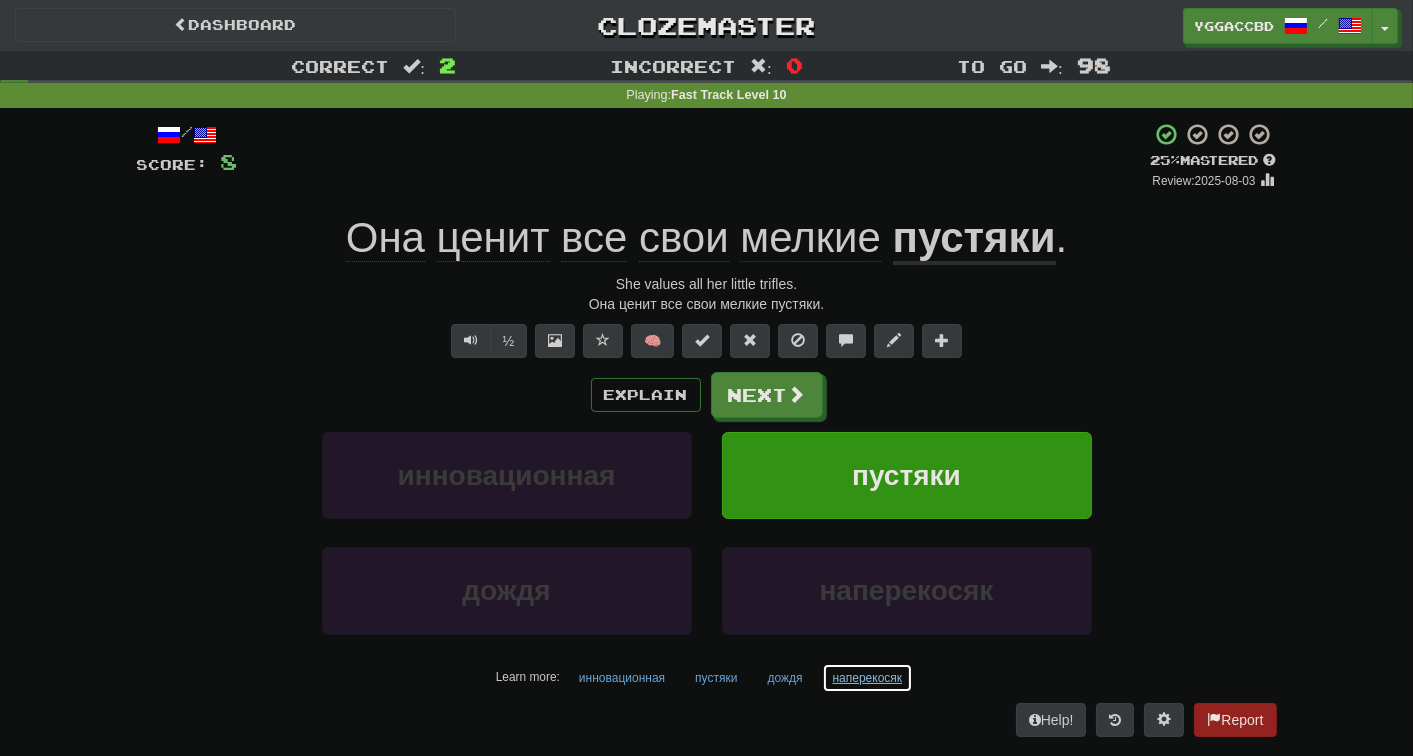 click on "наперекосяк" at bounding box center (868, 678) 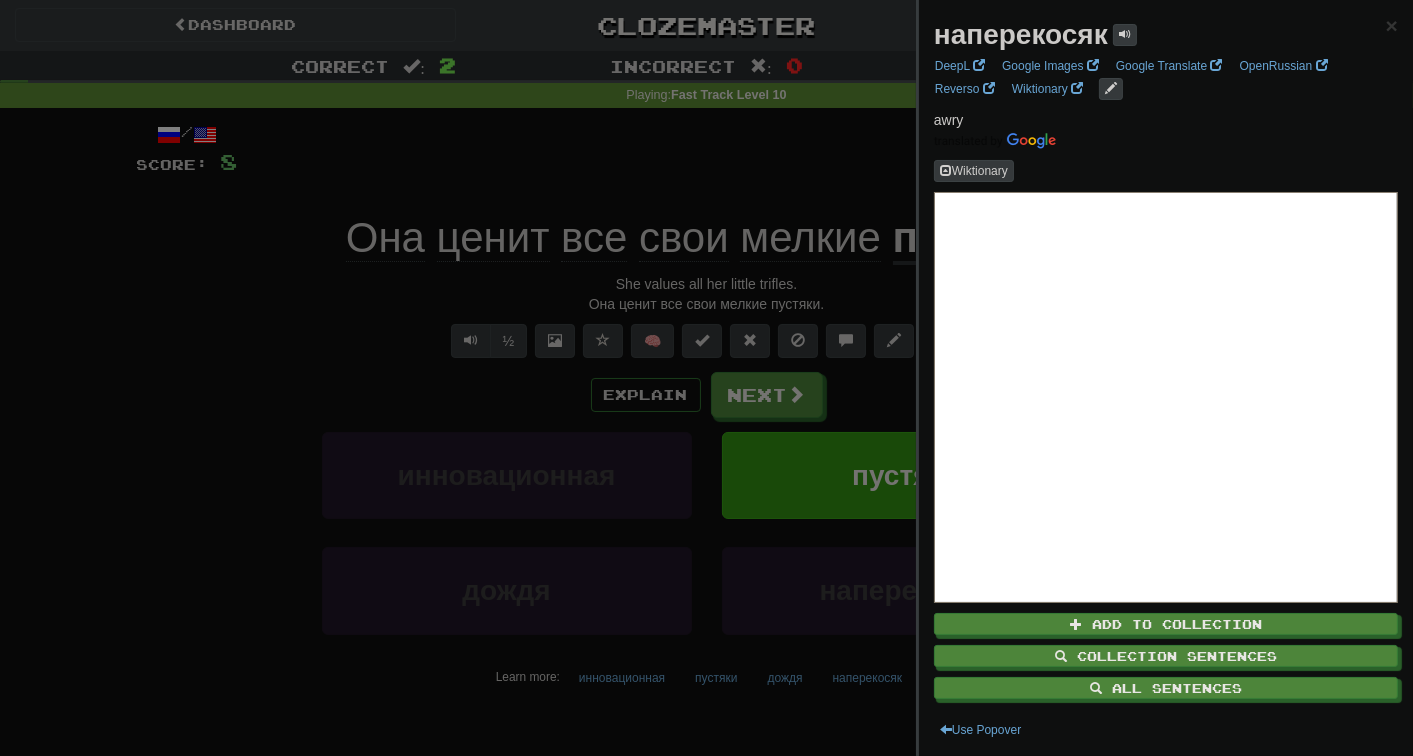 click on "наперекосяк" at bounding box center (1021, 34) 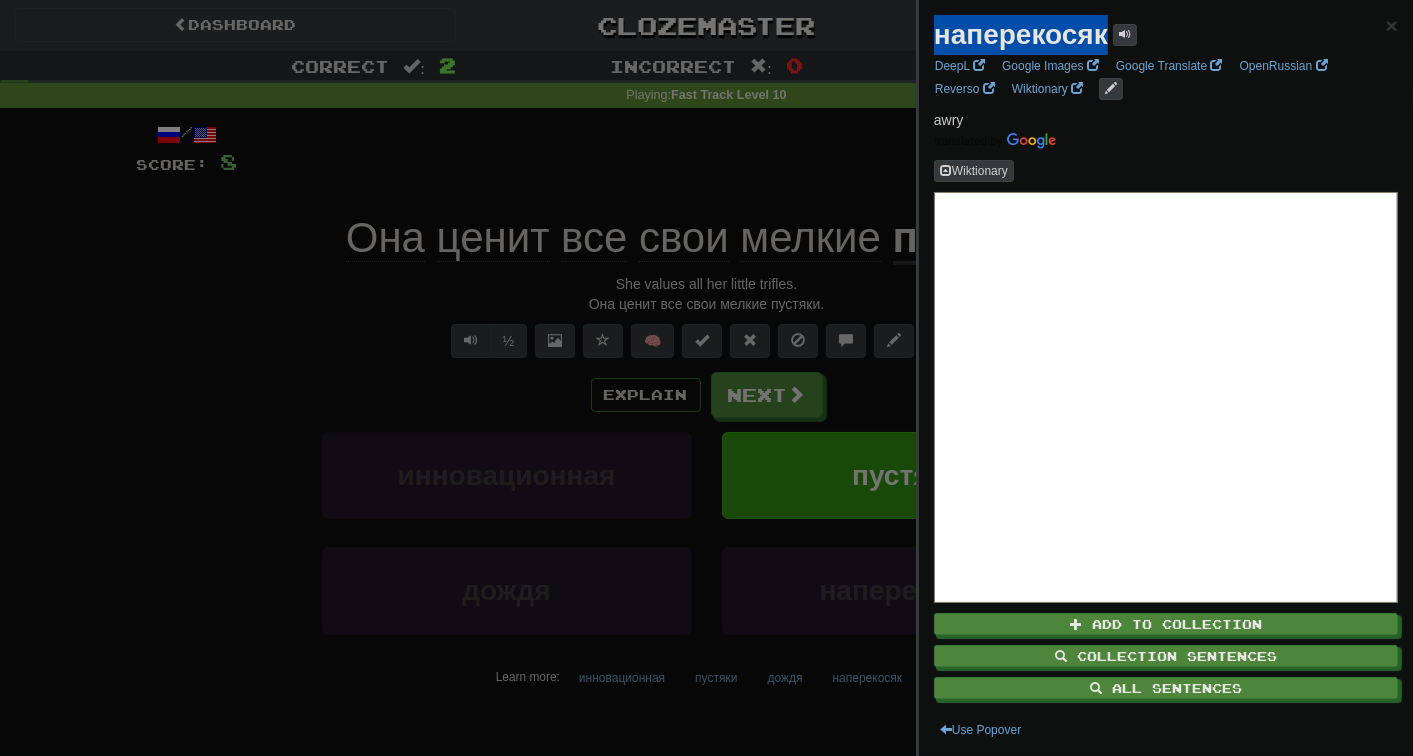 click on "наперекосяк" at bounding box center (1021, 34) 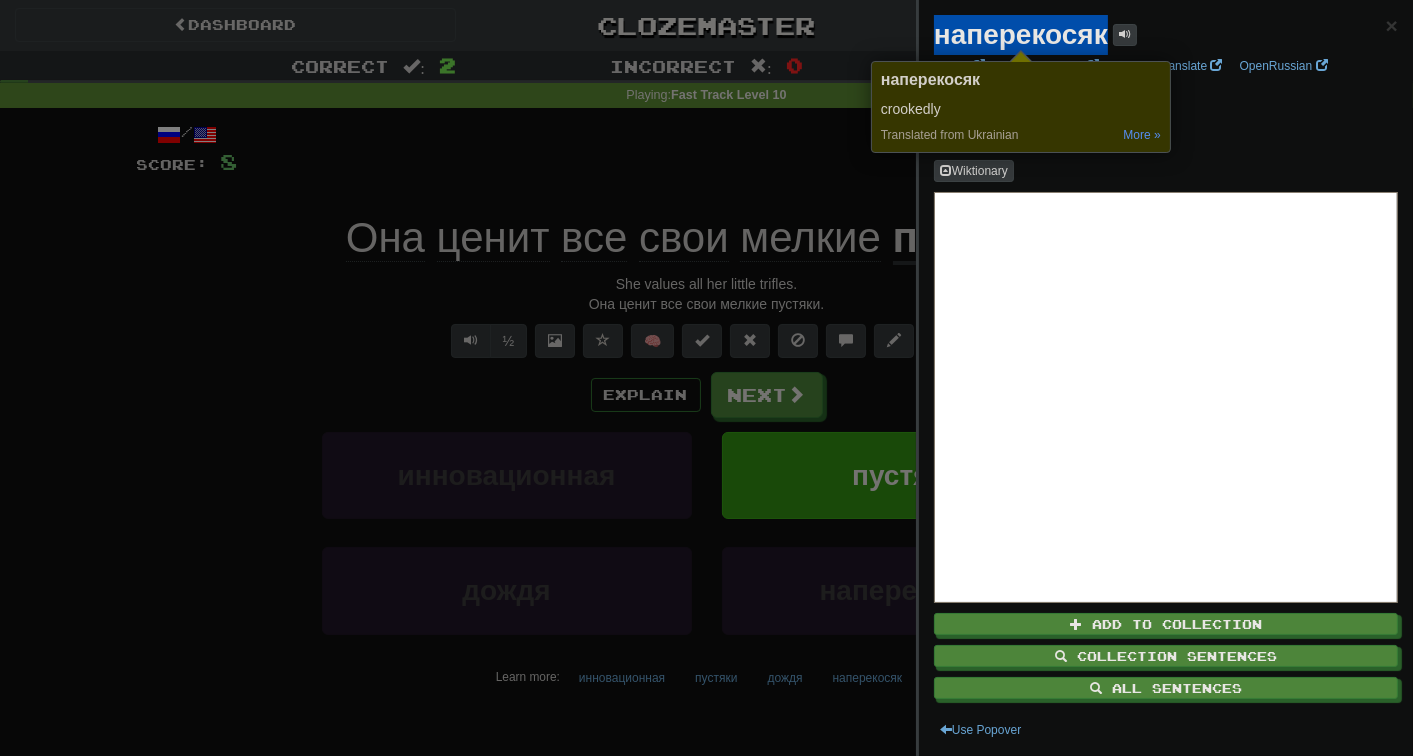 copy on "наперекосяк" 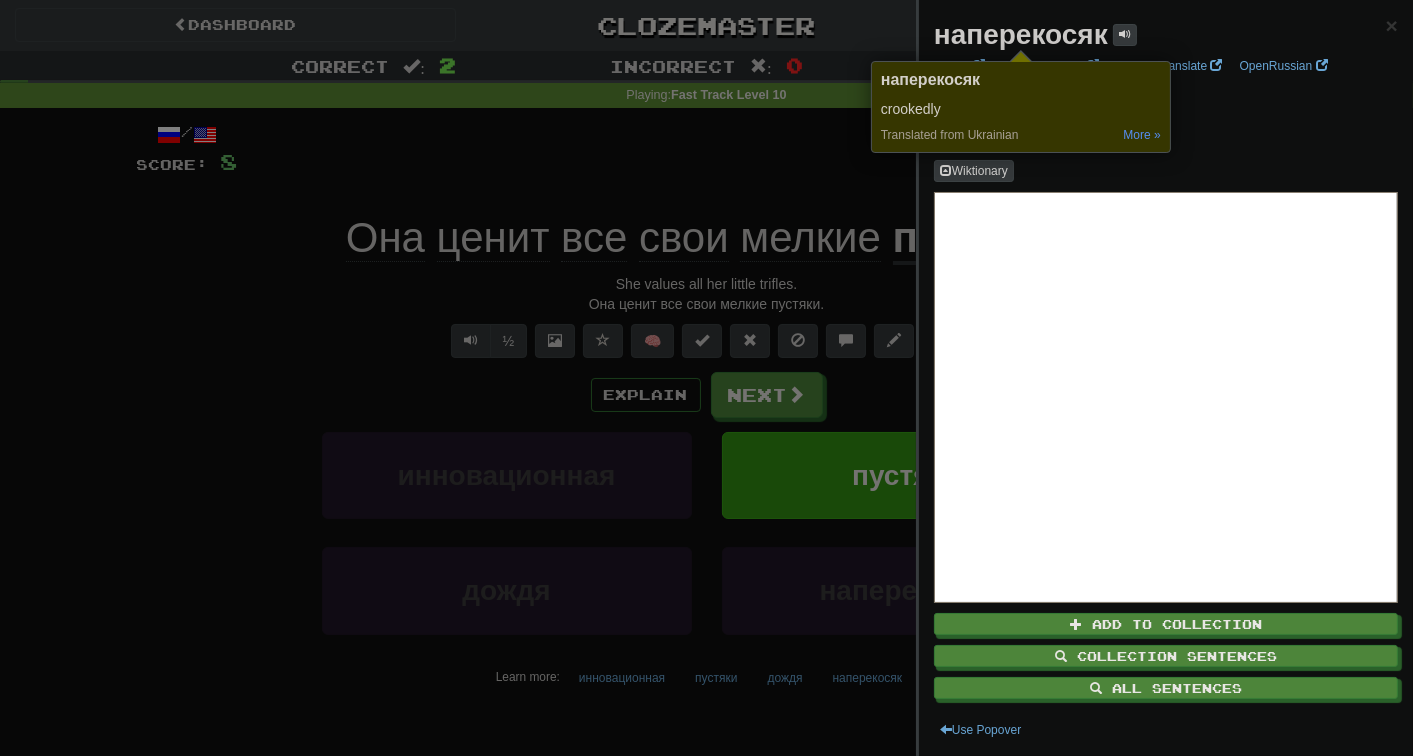 drag, startPoint x: 275, startPoint y: 599, endPoint x: 322, endPoint y: 590, distance: 47.853943 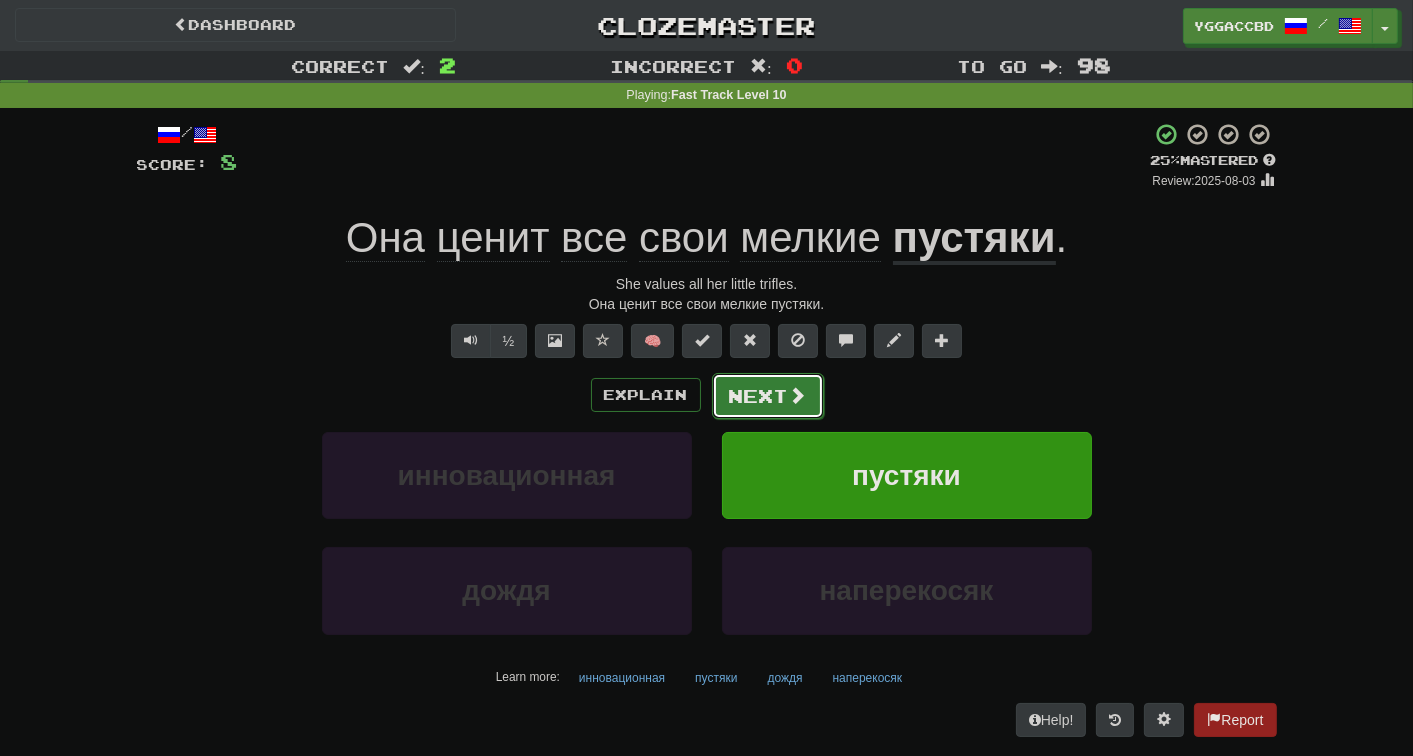 click on "Next" at bounding box center [768, 396] 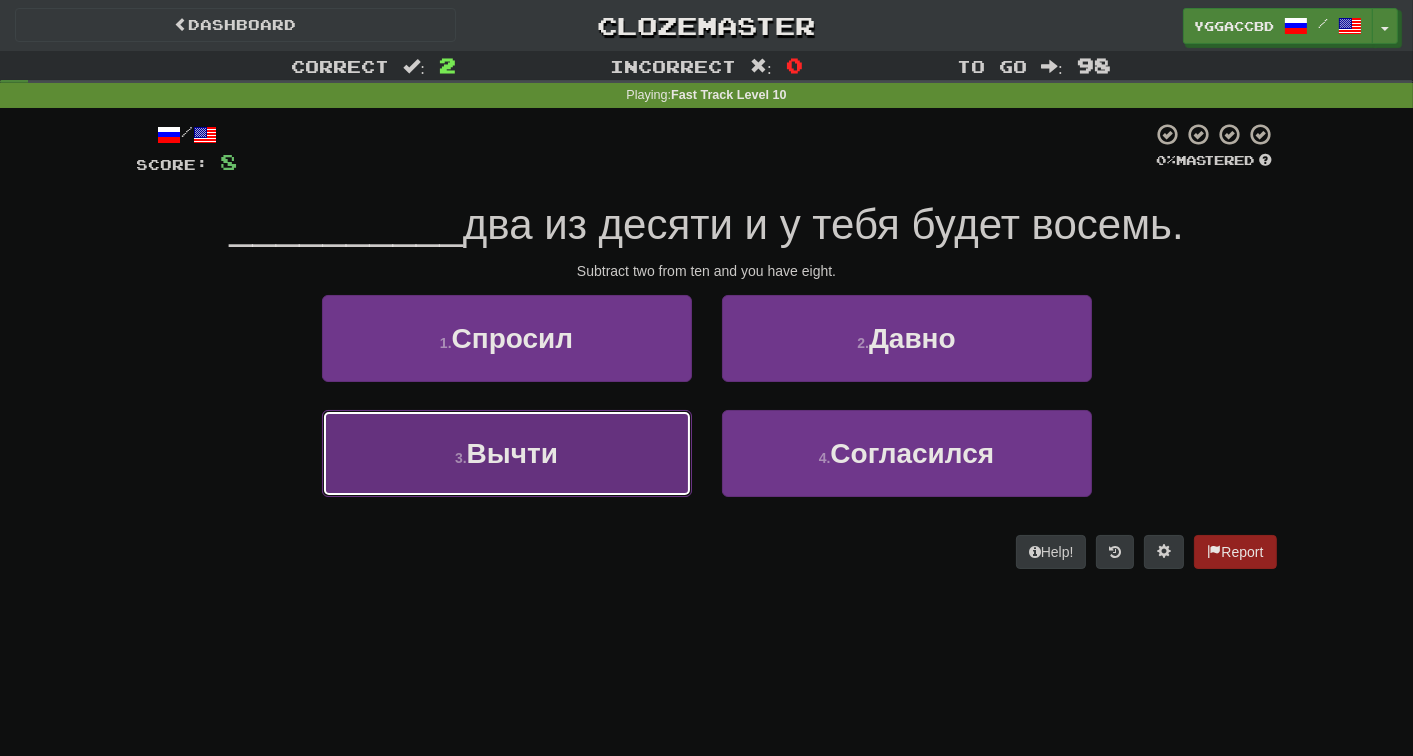 click on "3 . Вычти" at bounding box center [507, 453] 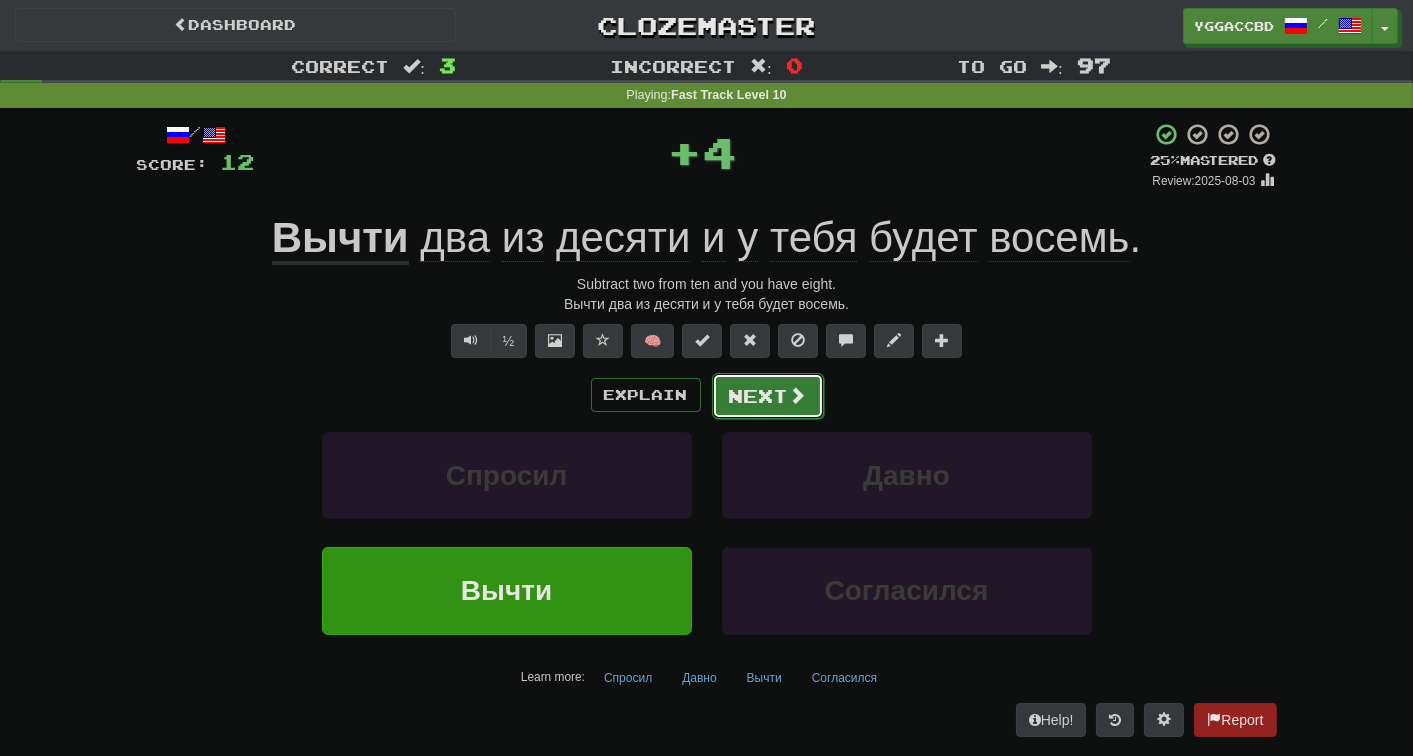 click on "Next" at bounding box center [768, 396] 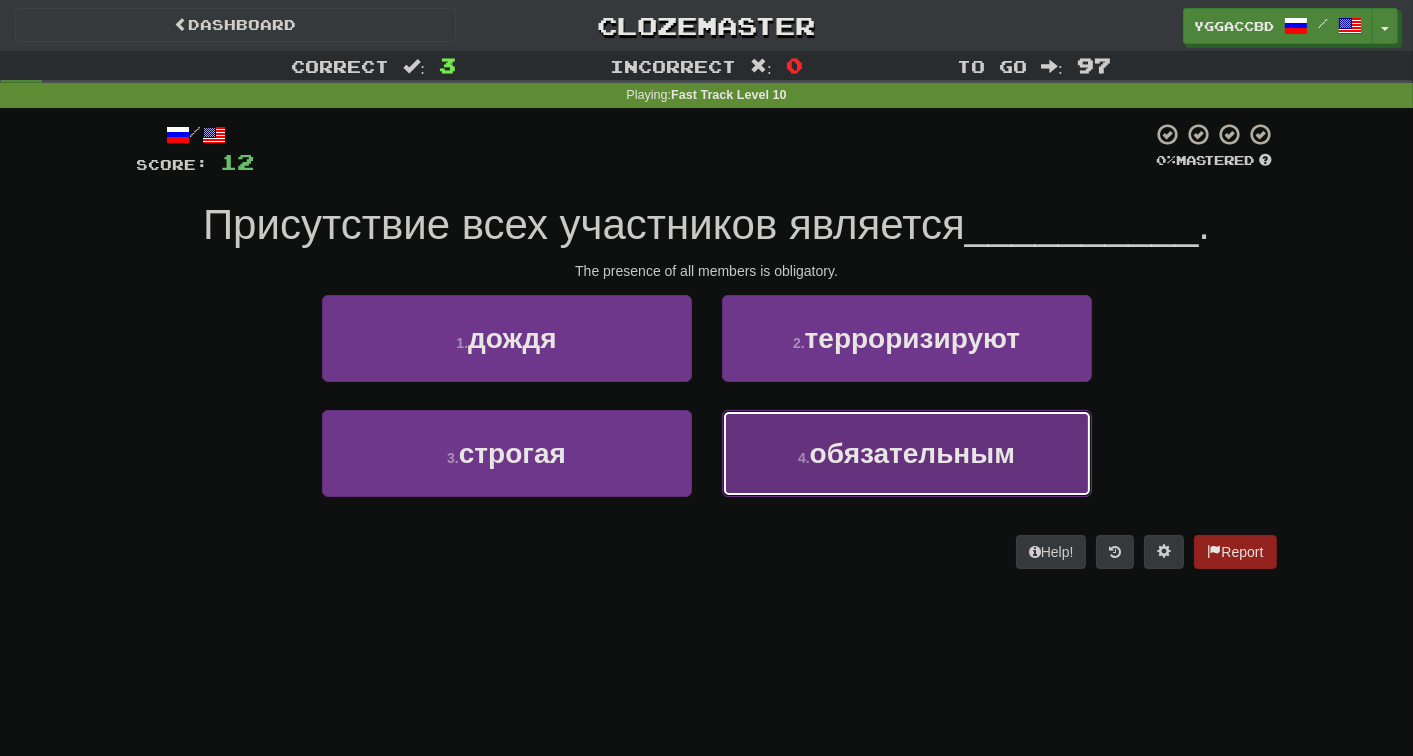 click on "обязательным" at bounding box center [912, 453] 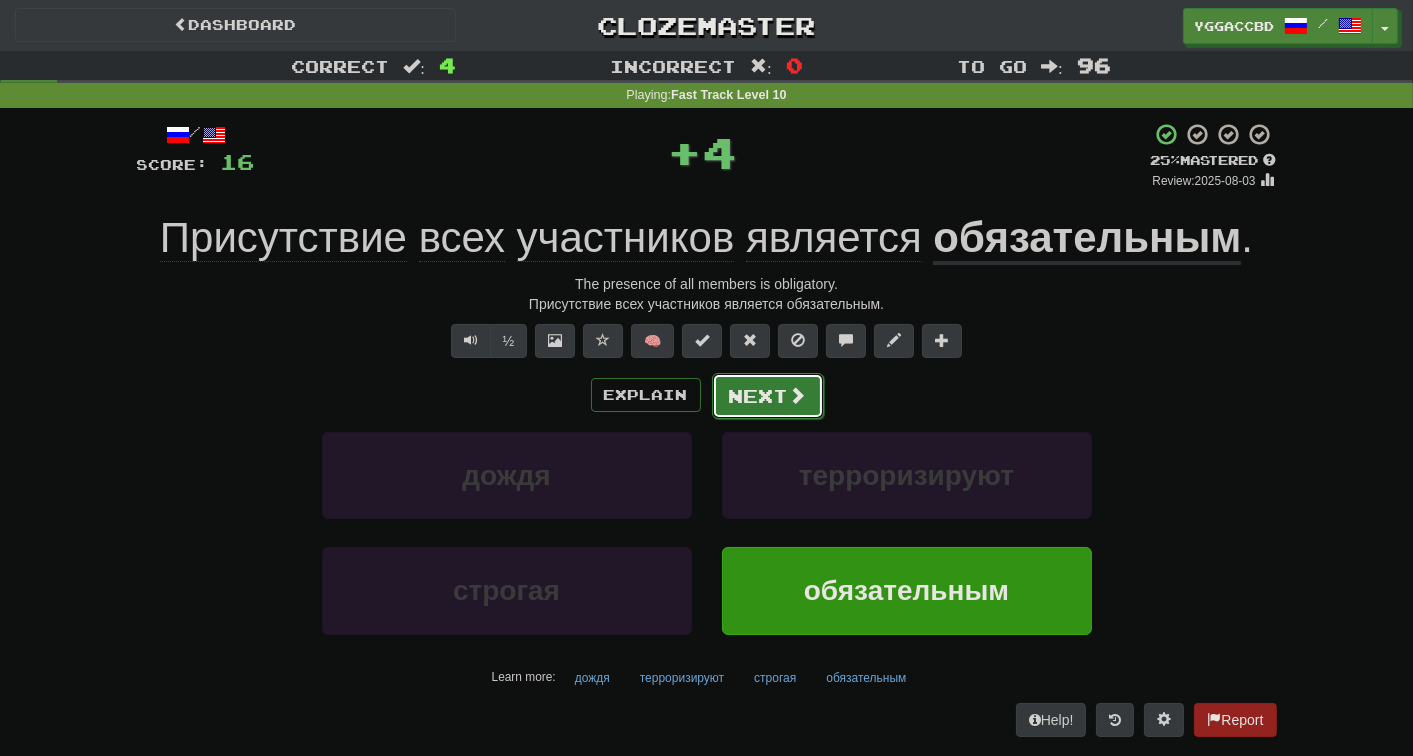 click on "Next" at bounding box center [768, 396] 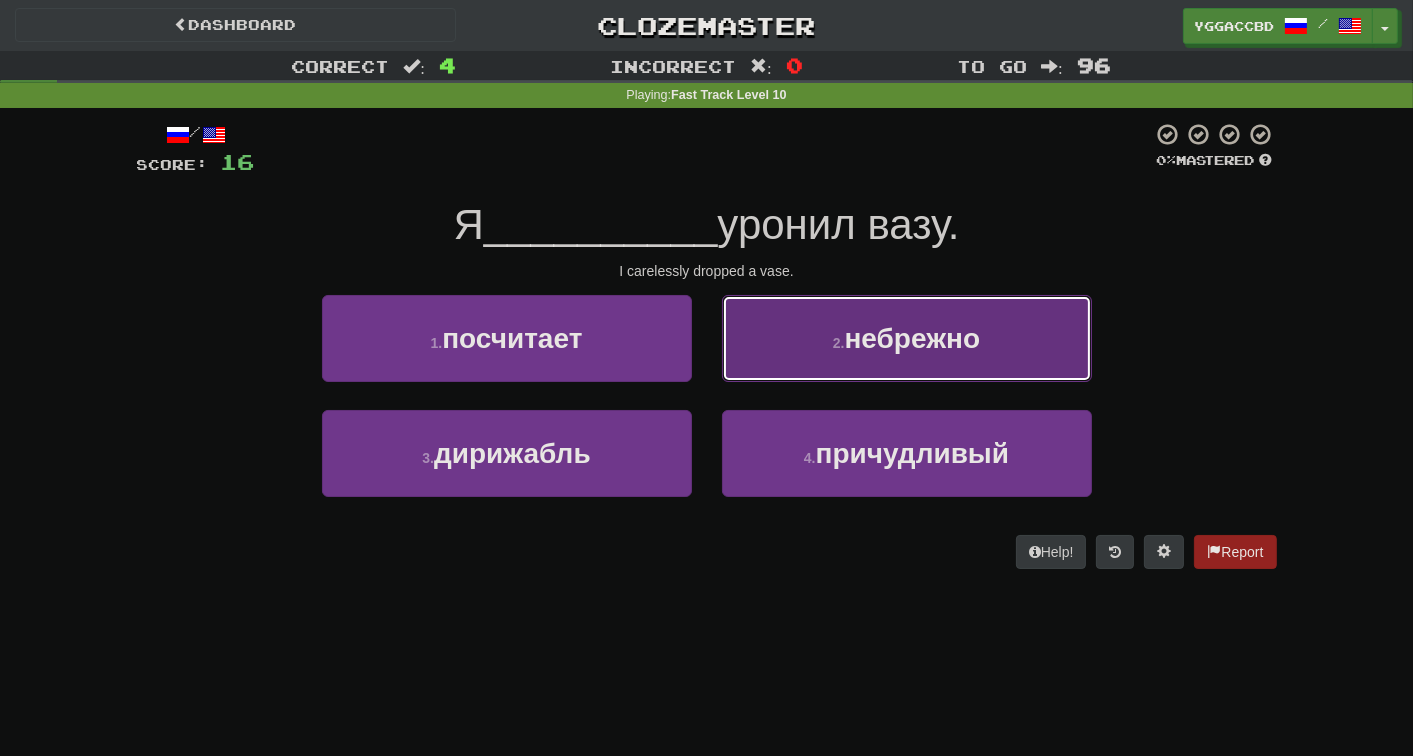 click on "2 . небрежно" at bounding box center (907, 338) 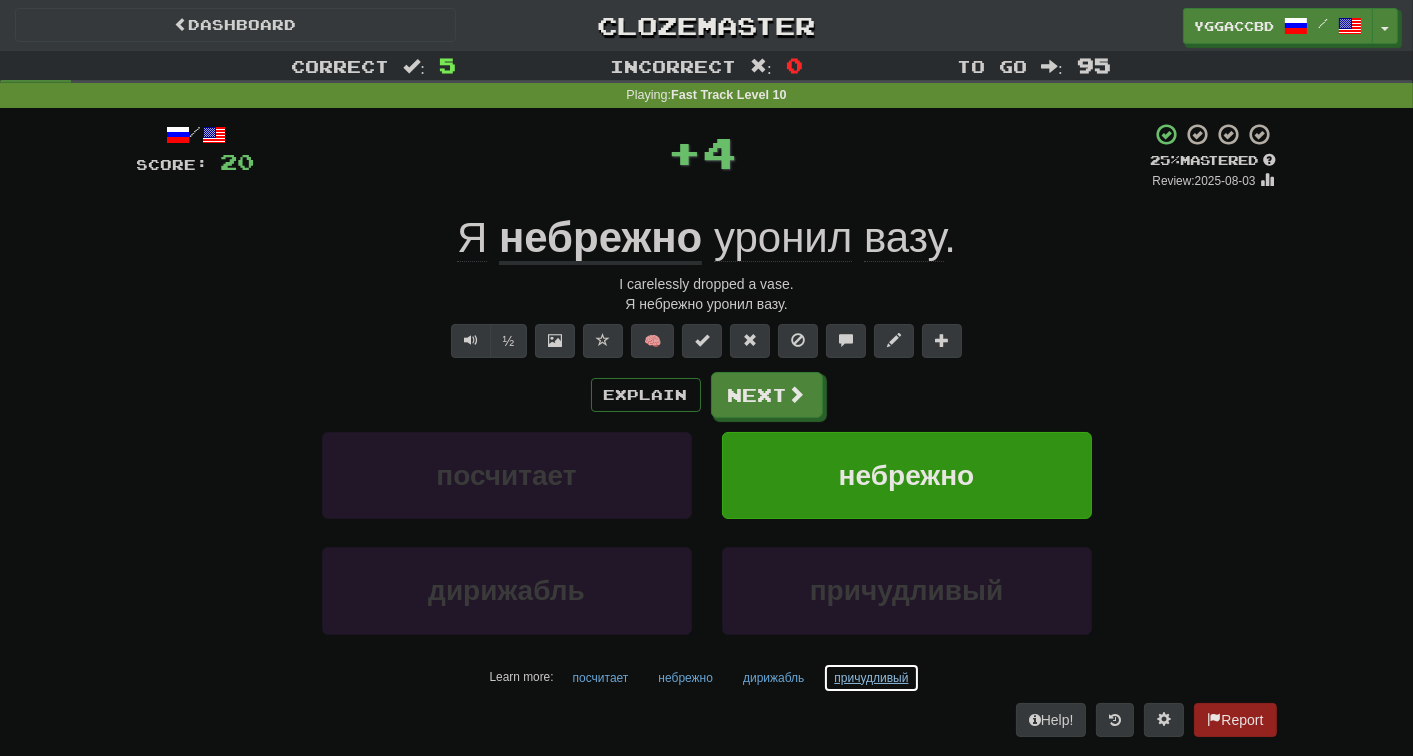 click on "причудливый" at bounding box center [871, 678] 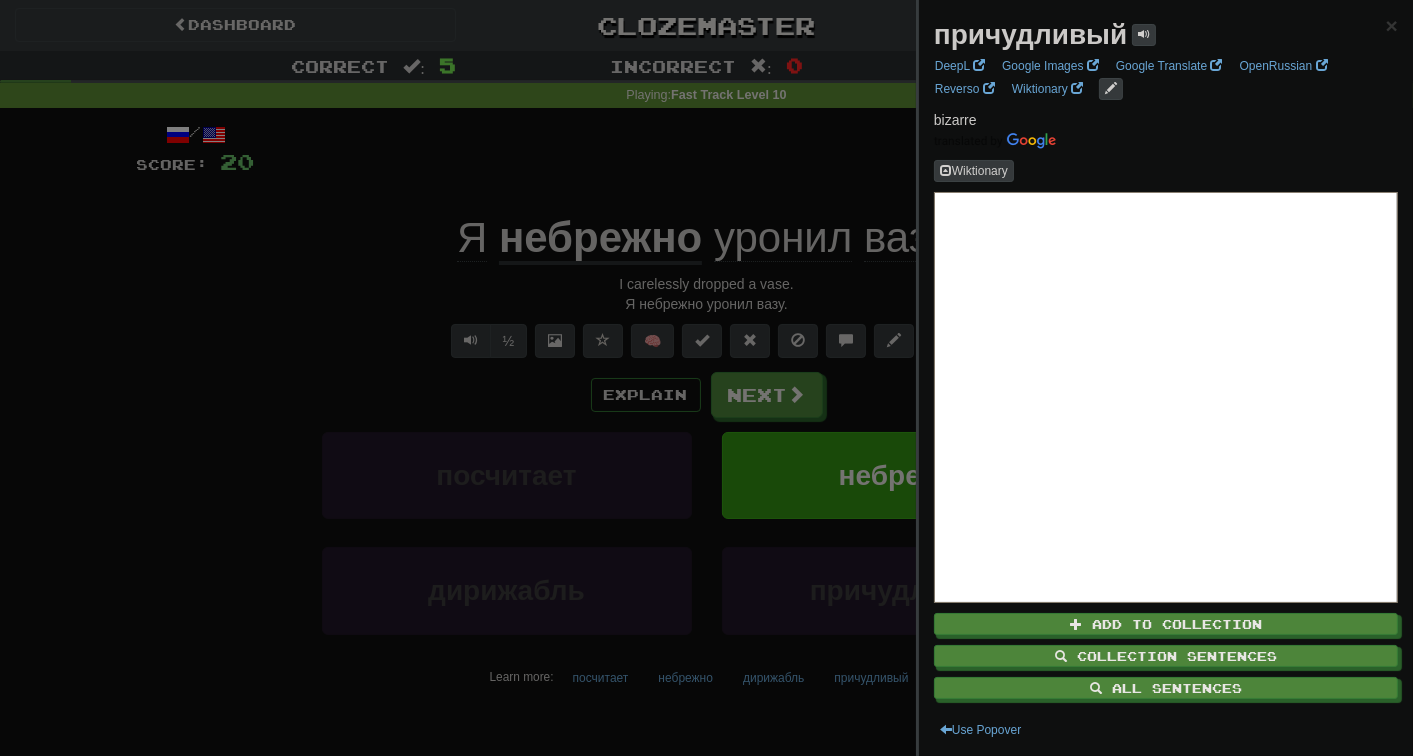 click at bounding box center (706, 378) 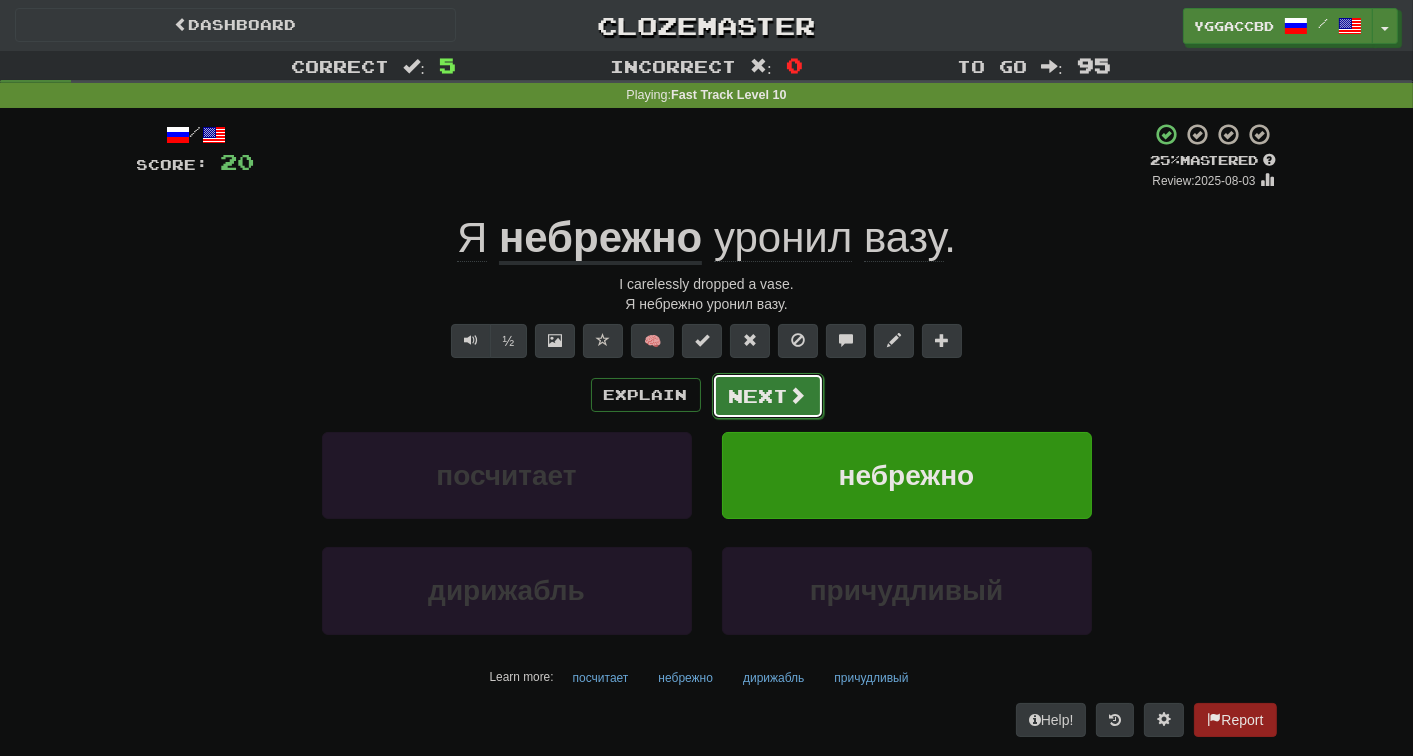click on "Next" at bounding box center [768, 396] 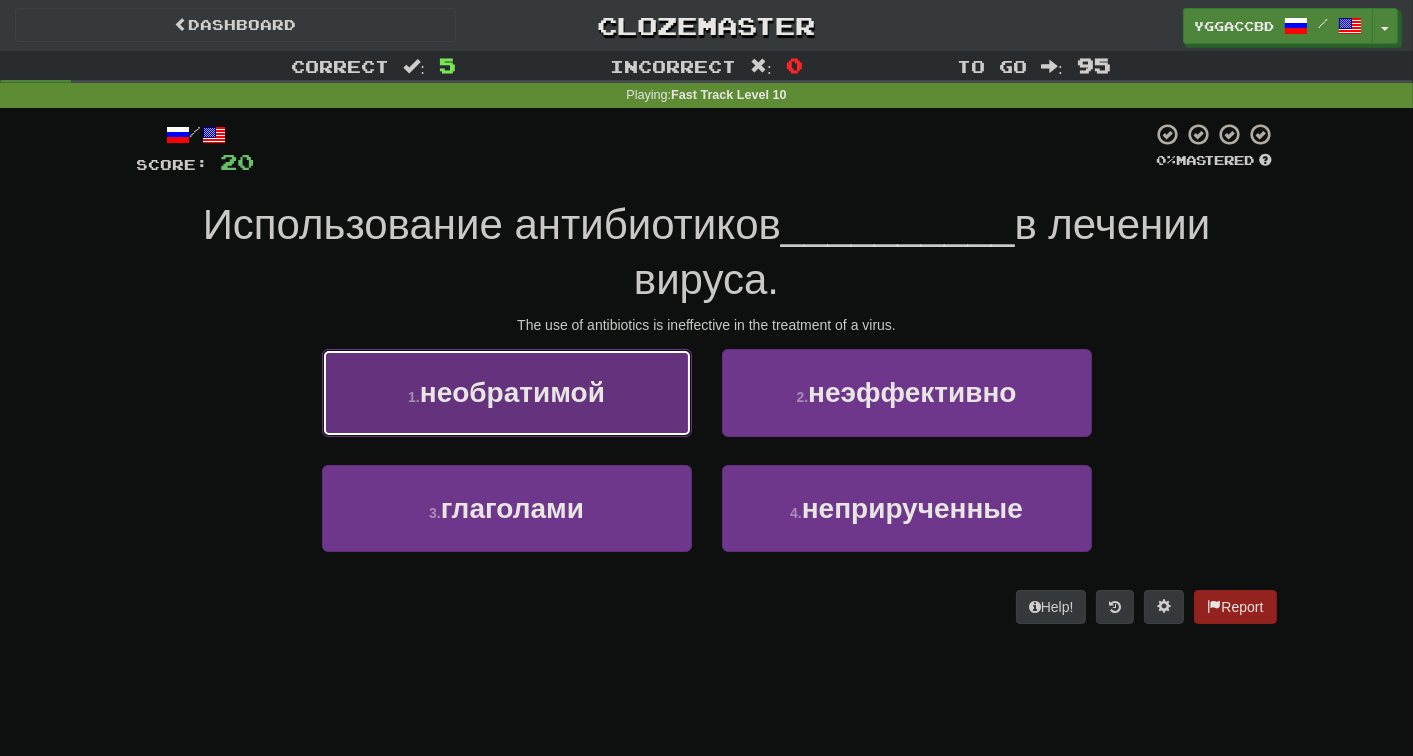 click on "1 . необратимой" at bounding box center [507, 392] 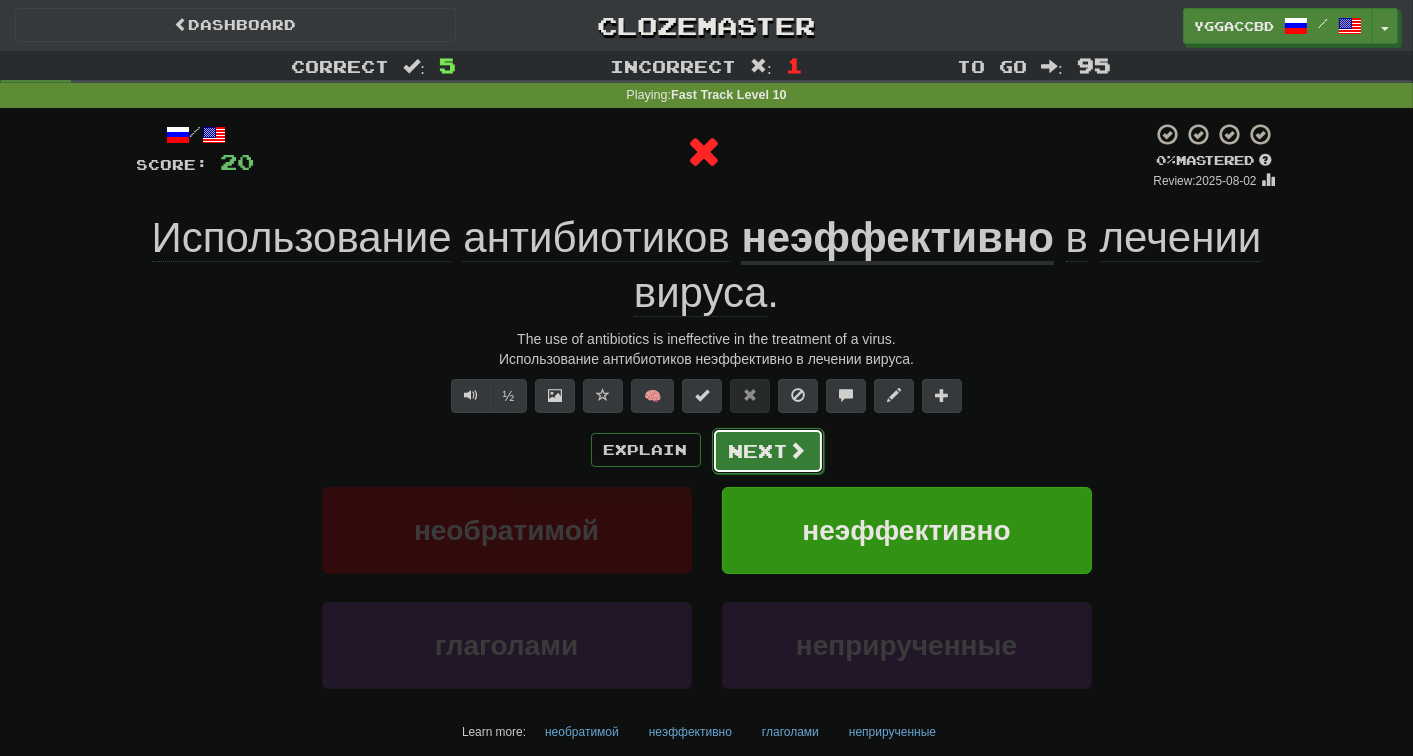 click on "Next" at bounding box center (768, 451) 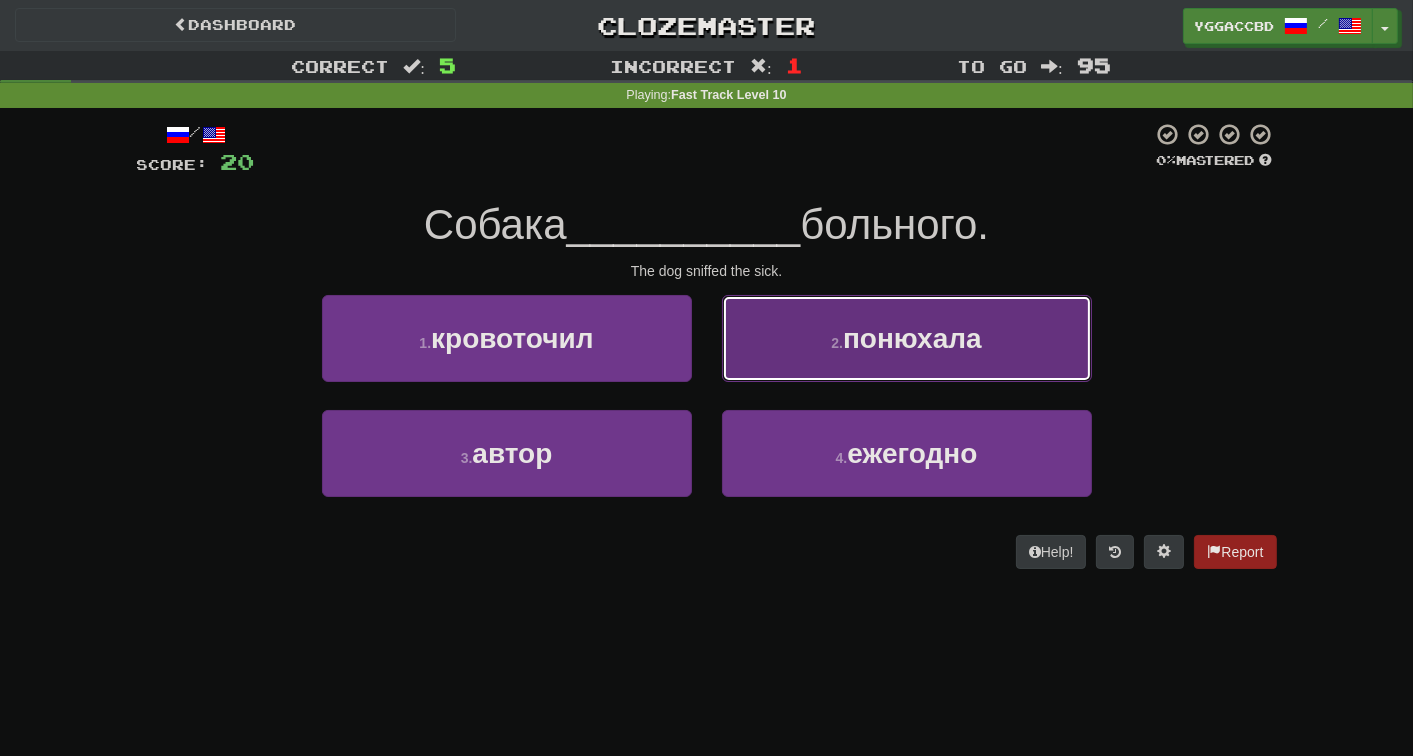 click on "2 . понюхала" at bounding box center [907, 338] 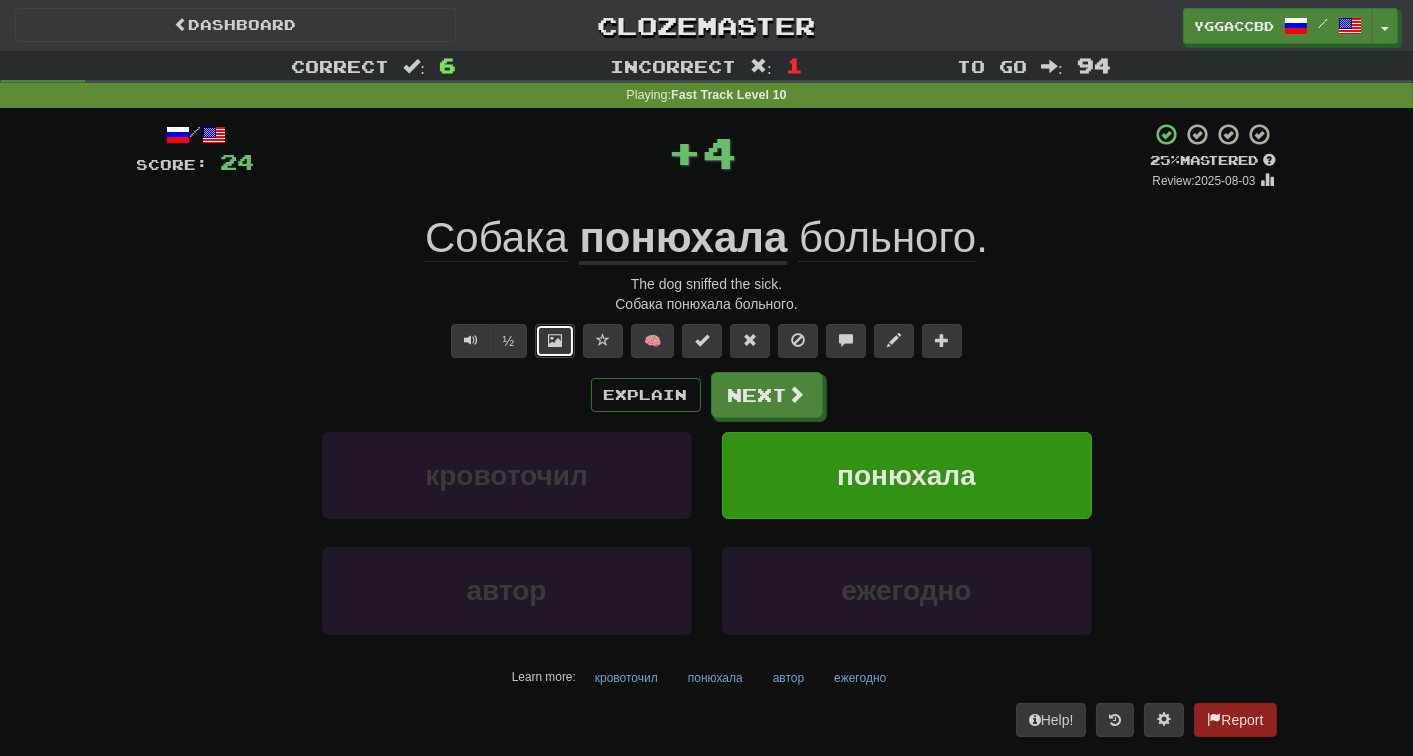 click at bounding box center [555, 341] 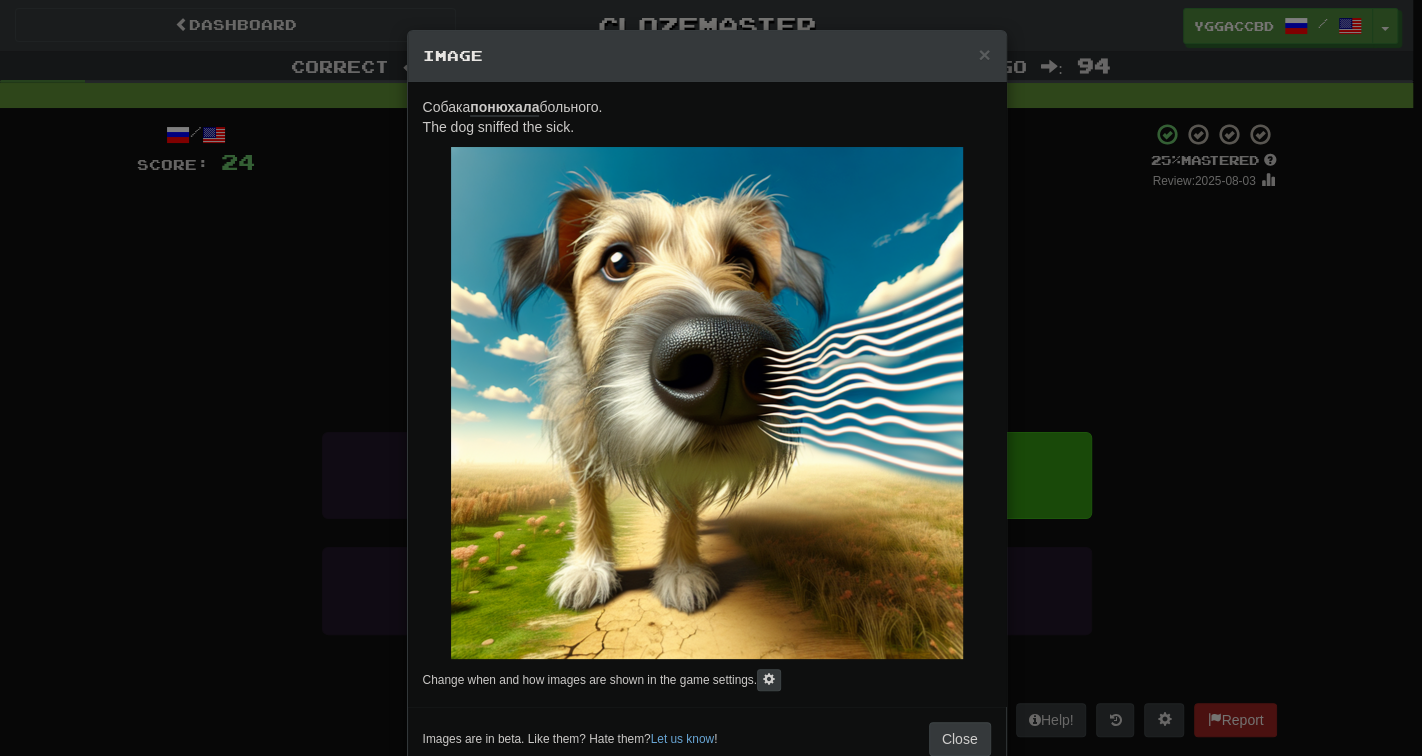 click on "× Image Собака понюхала больного. The dog sniffed the sick. Change when and how images are shown in the game settings. Images are in beta. Like them? Hate them? Let us know ! Close" at bounding box center [711, 378] 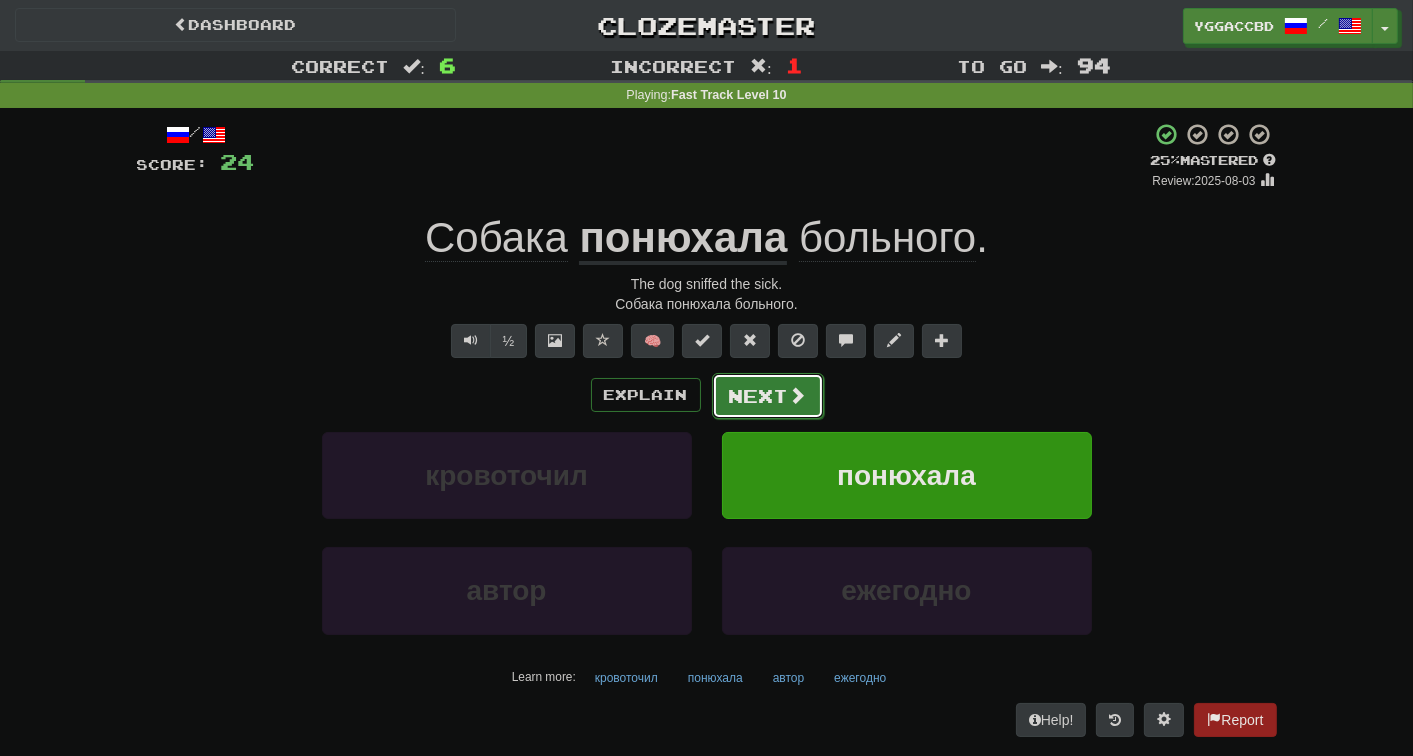 click on "Next" at bounding box center [768, 396] 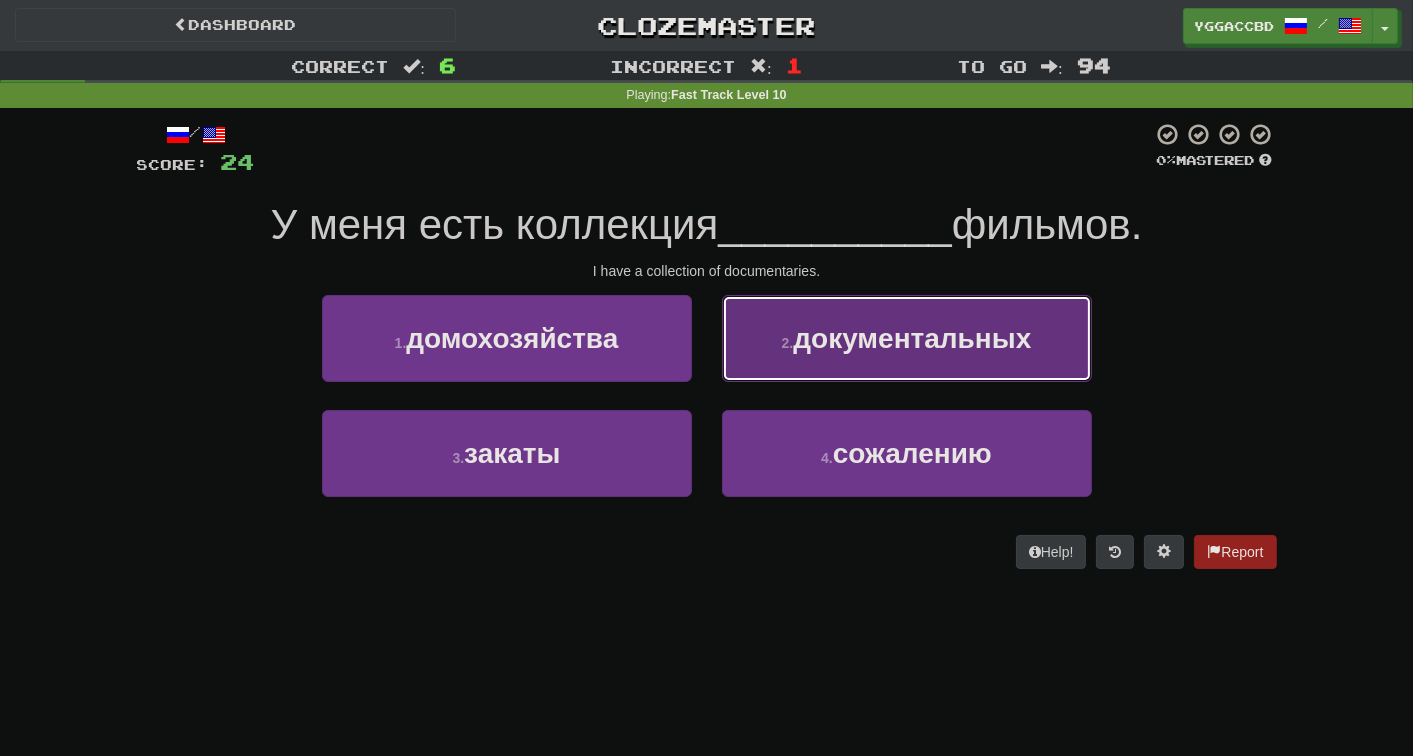 click on "документальных" at bounding box center (912, 338) 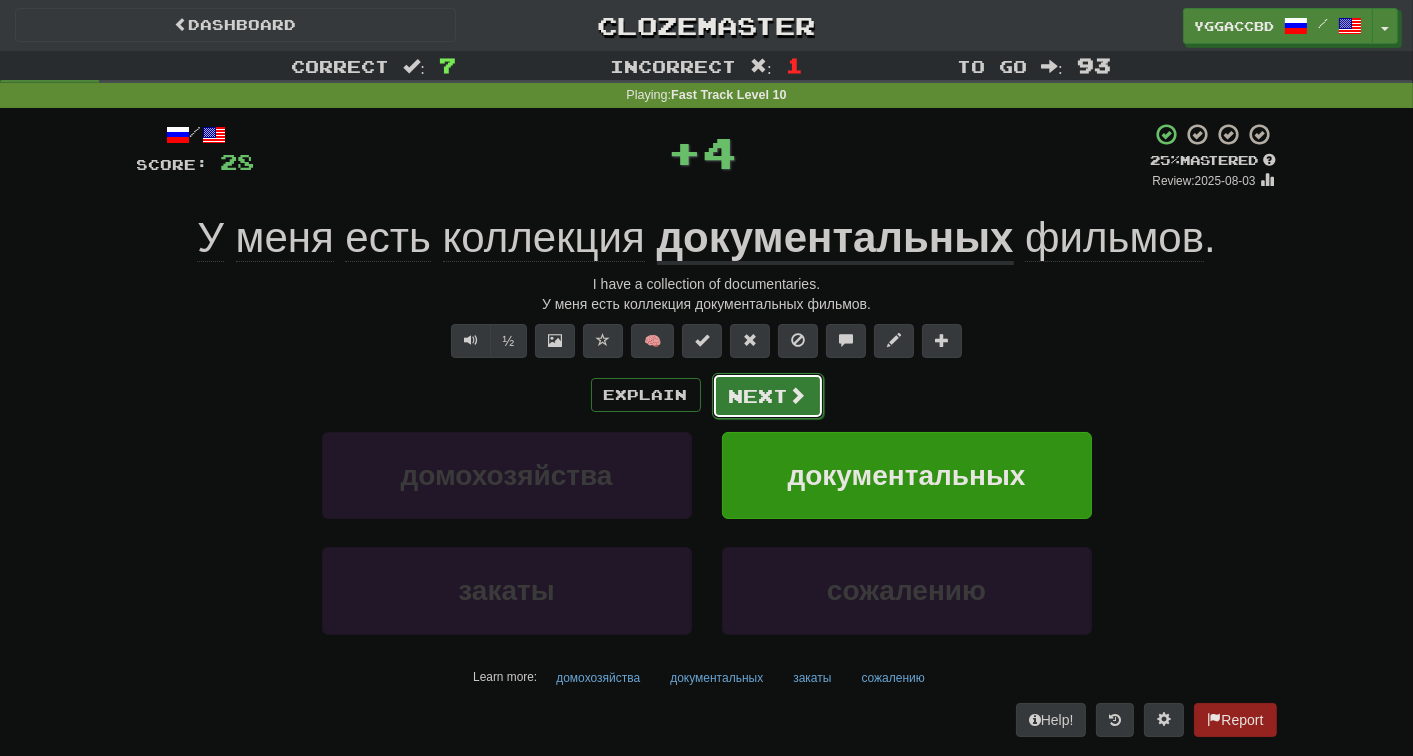 click on "Next" at bounding box center [768, 396] 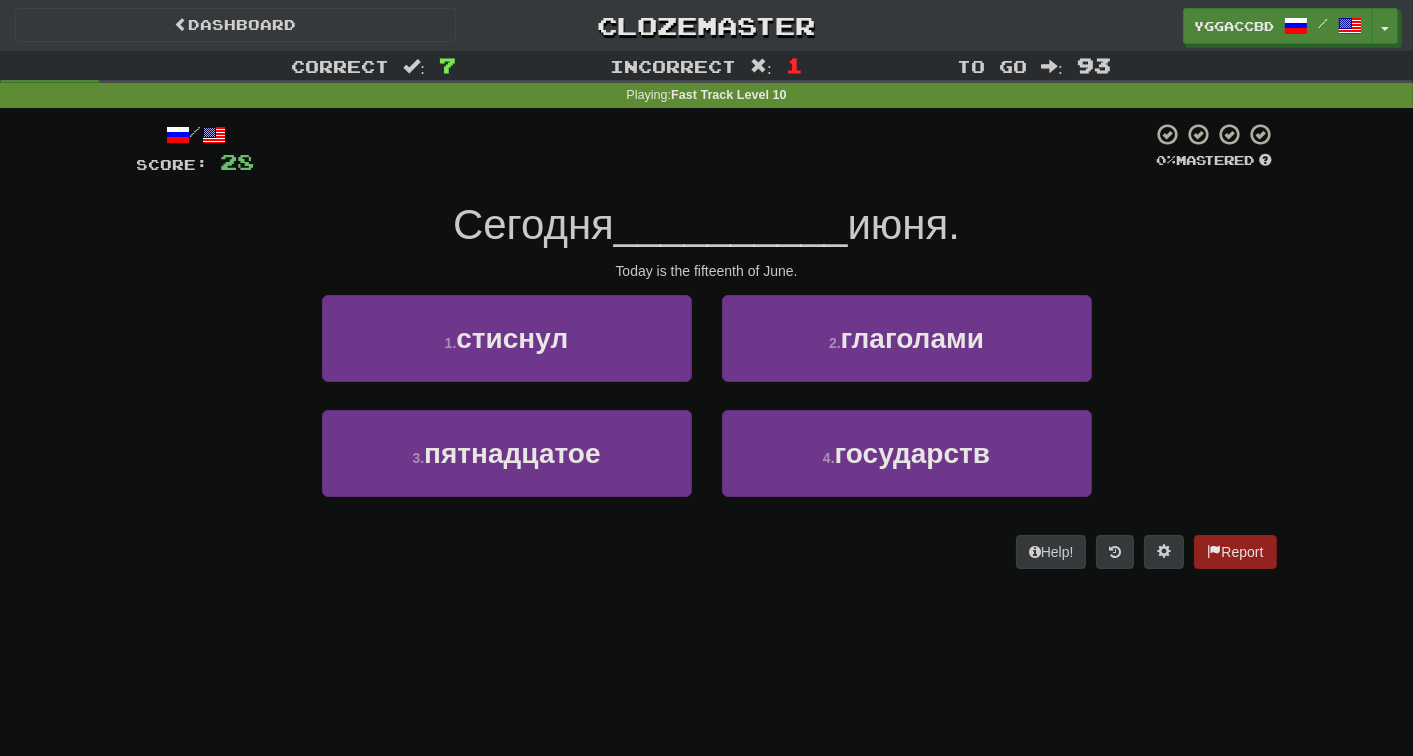 click on "3 . пятнадцатое" at bounding box center [507, 467] 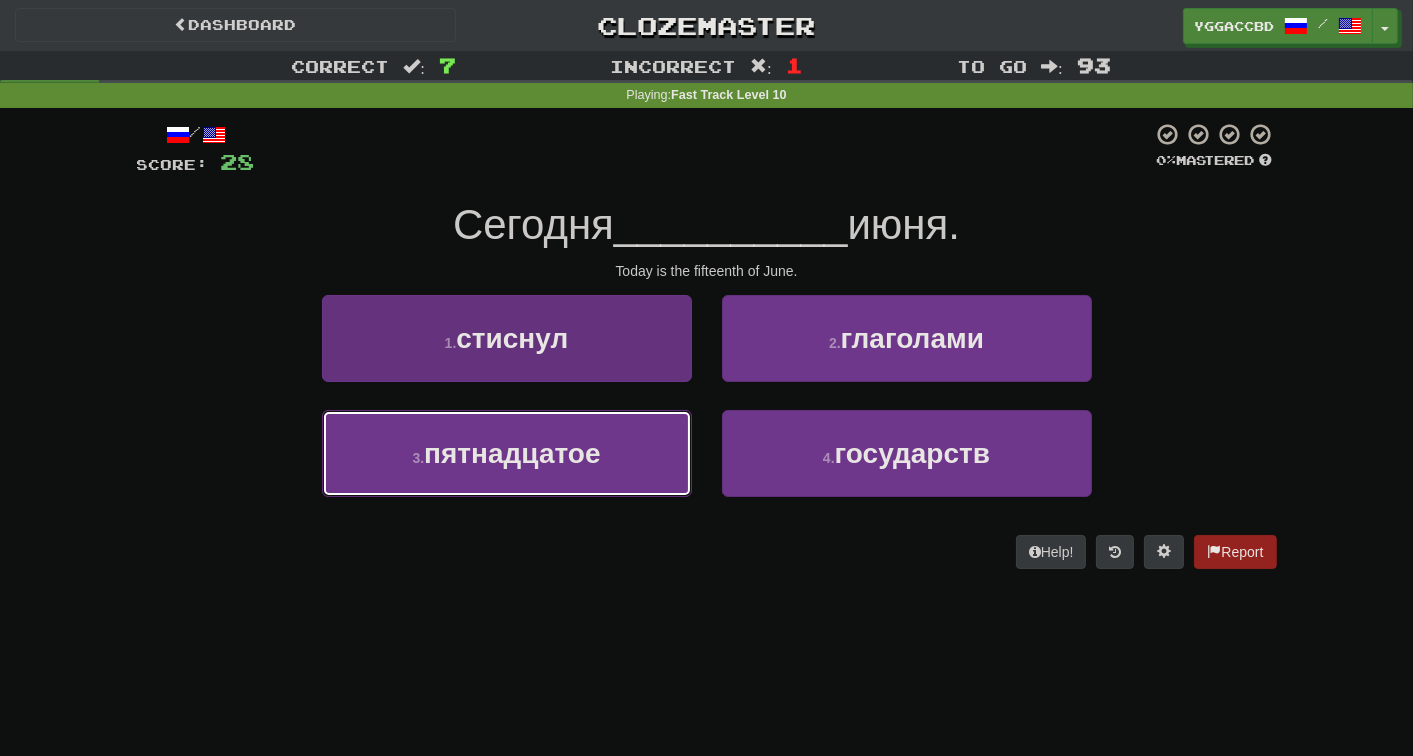 click on "3 . пятнадцатое" at bounding box center [507, 453] 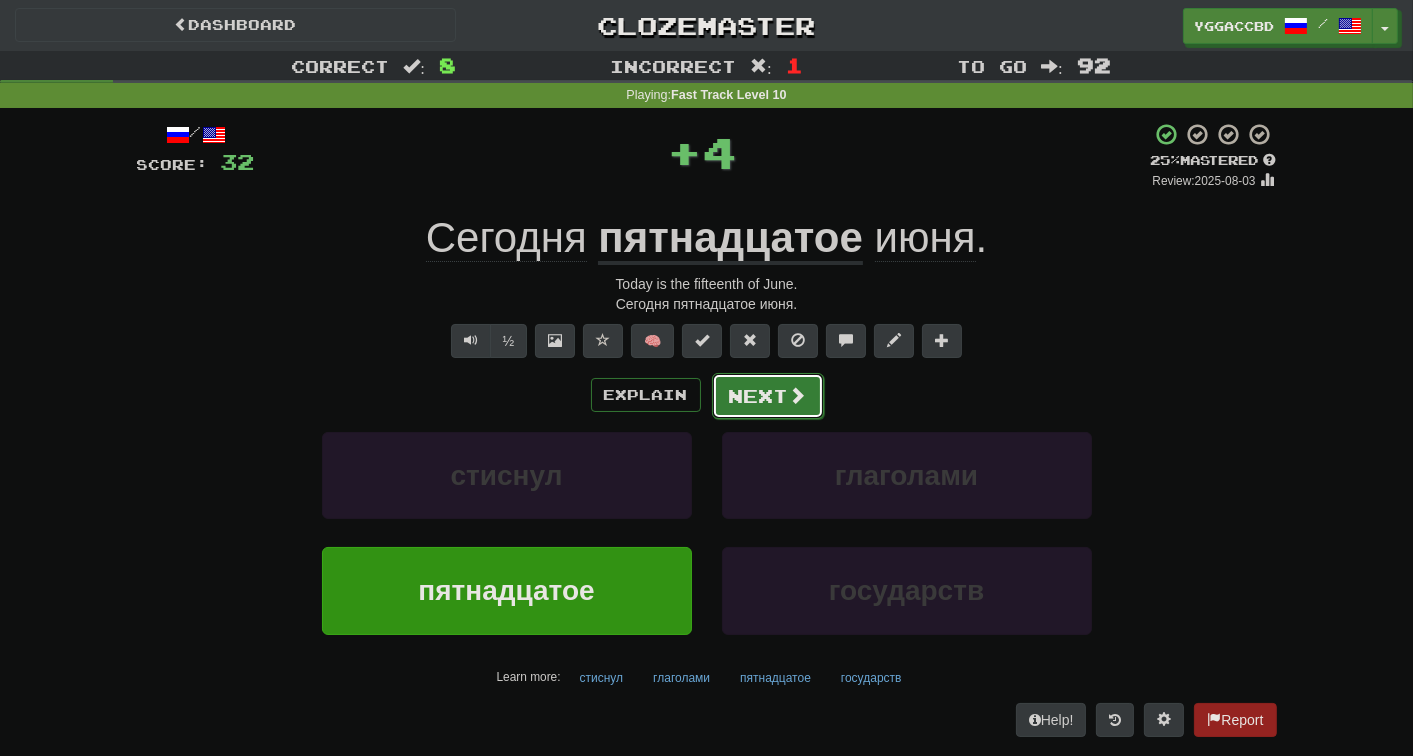 click on "Next" at bounding box center (768, 396) 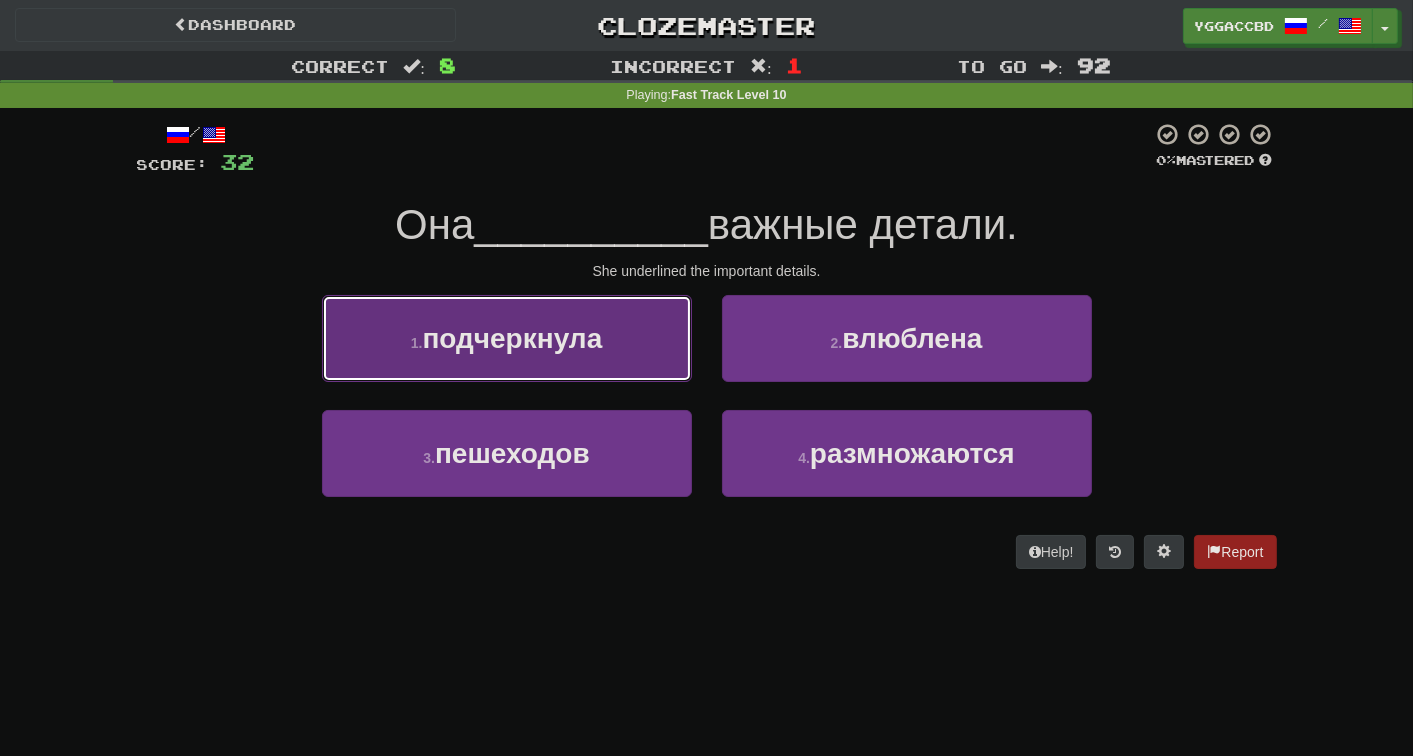 click on "подчеркнула" at bounding box center [512, 338] 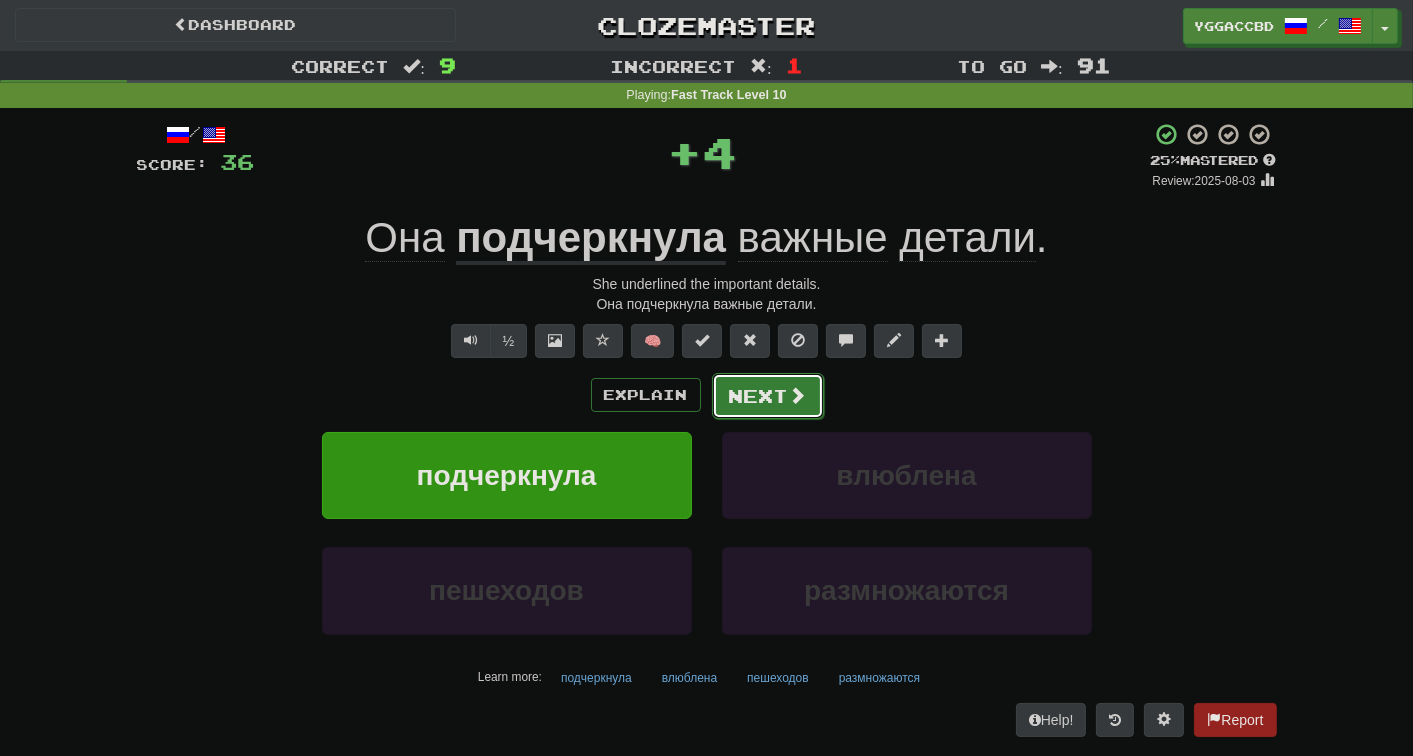 click on "Next" at bounding box center (768, 396) 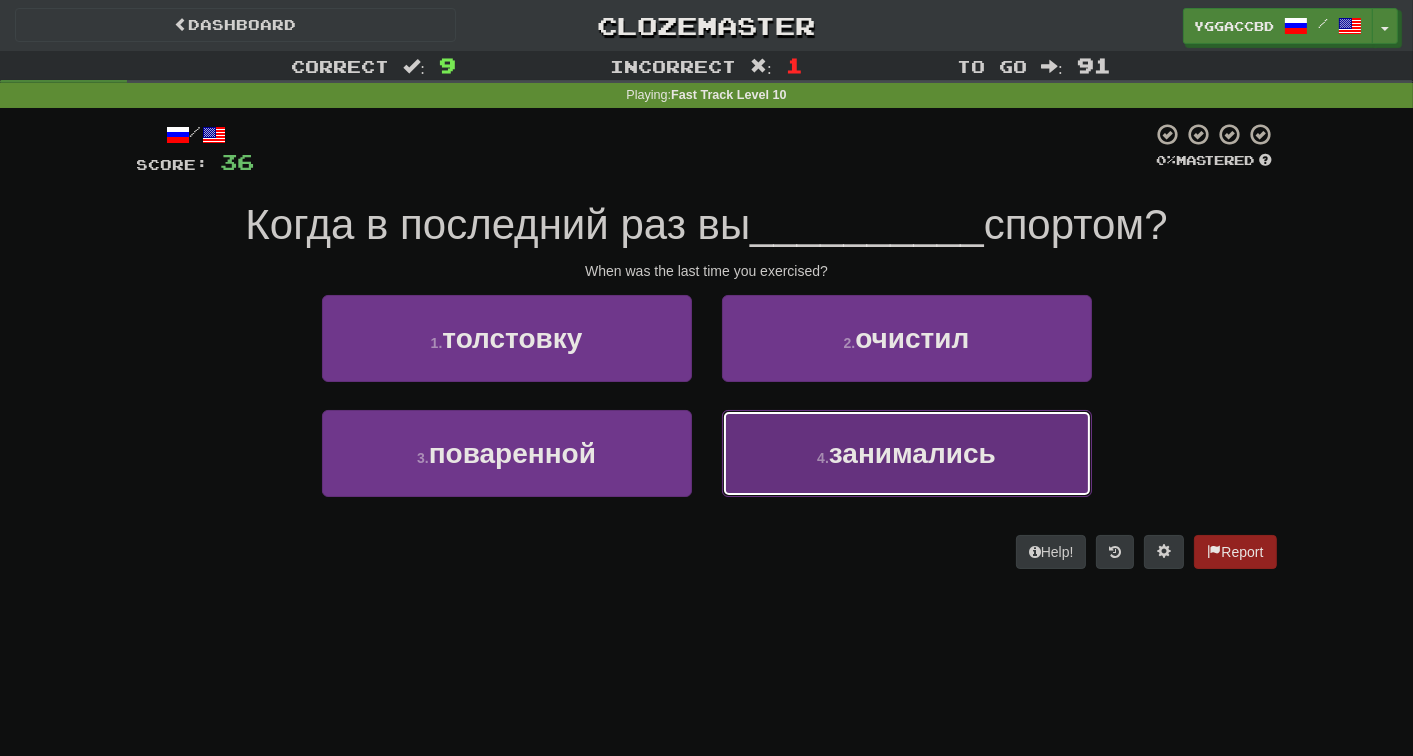 click on "4 ." at bounding box center [823, 458] 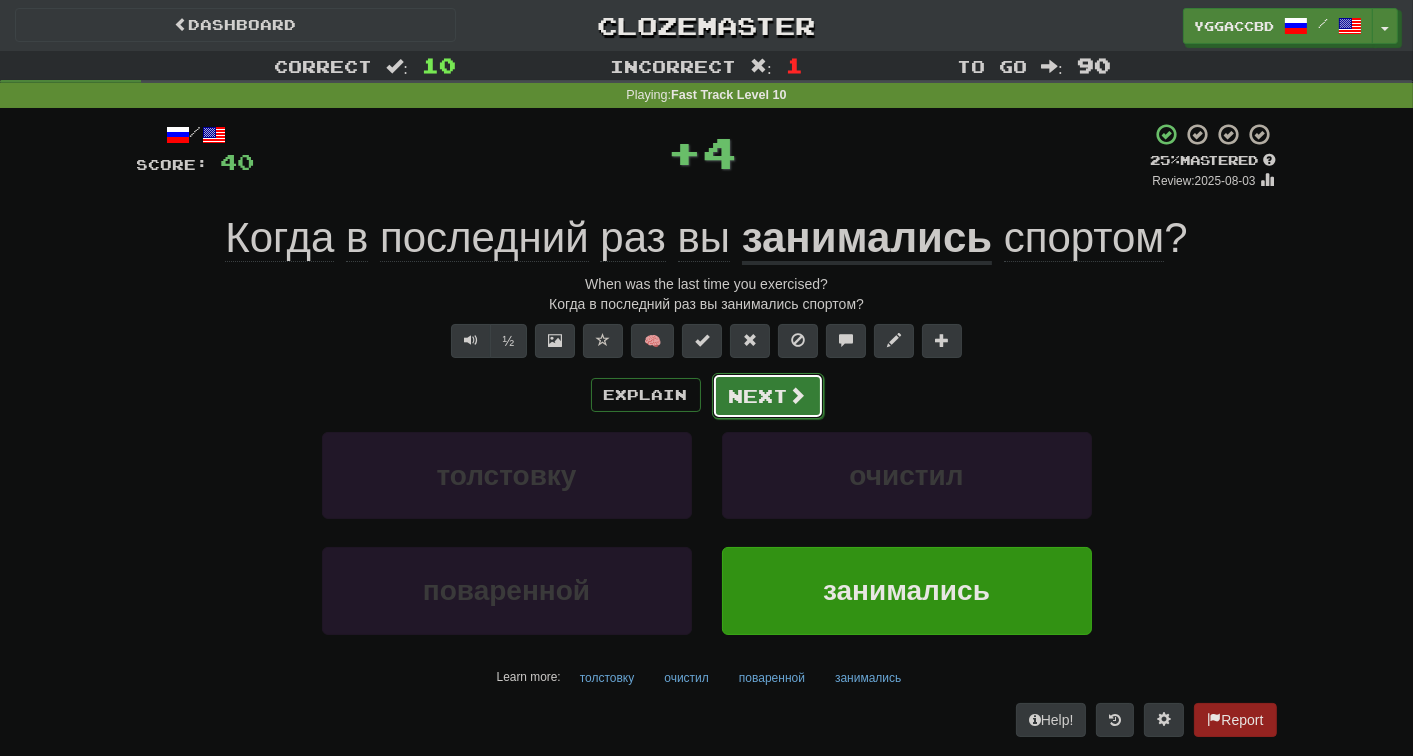 click on "Next" at bounding box center [768, 396] 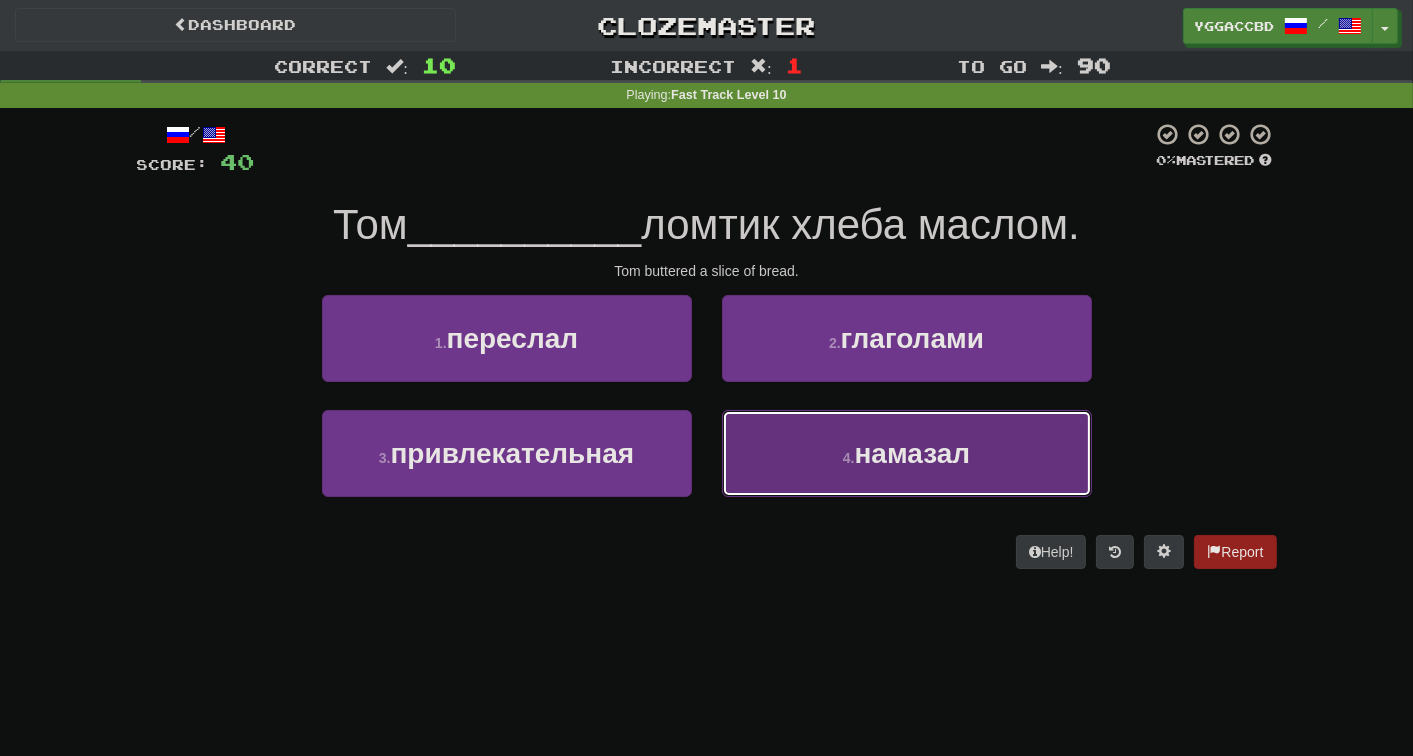 click on "4 . намазал" at bounding box center (907, 453) 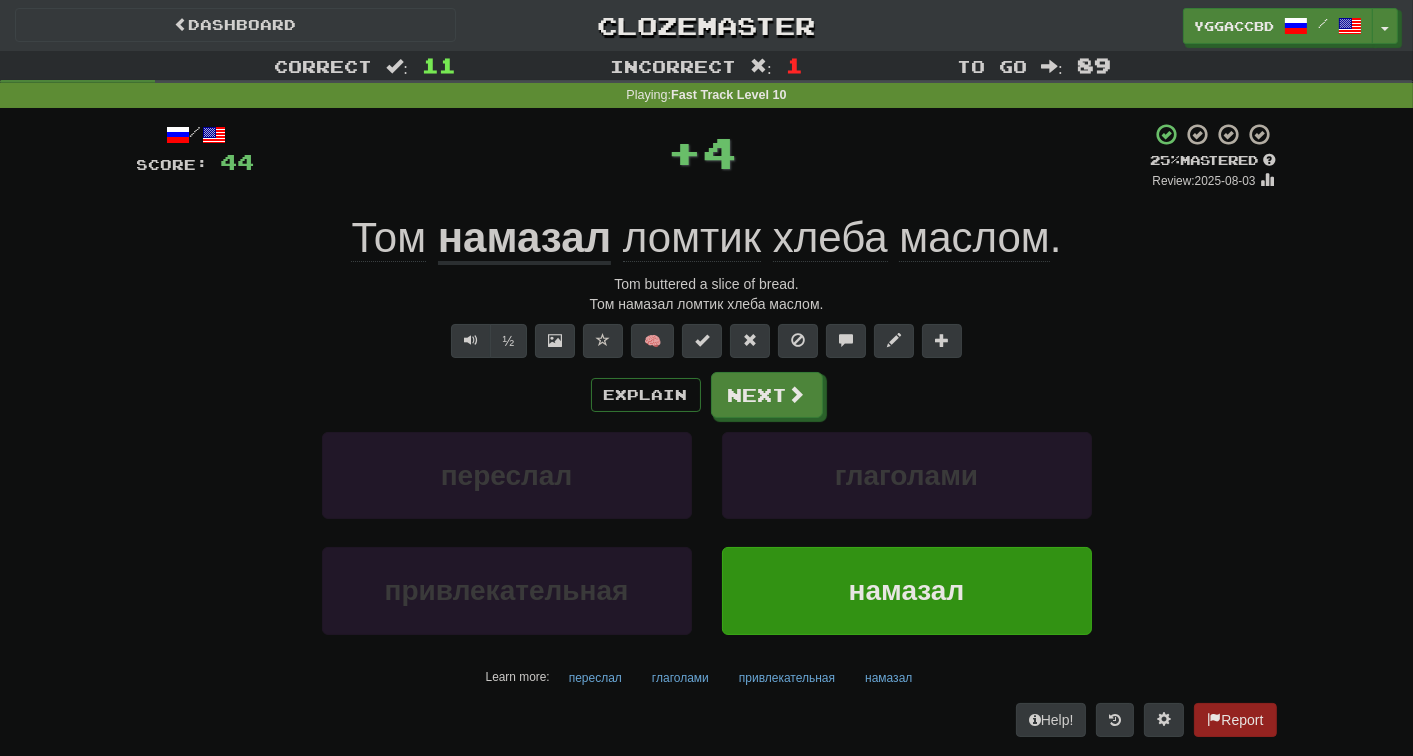 click on "намазал" at bounding box center (524, 239) 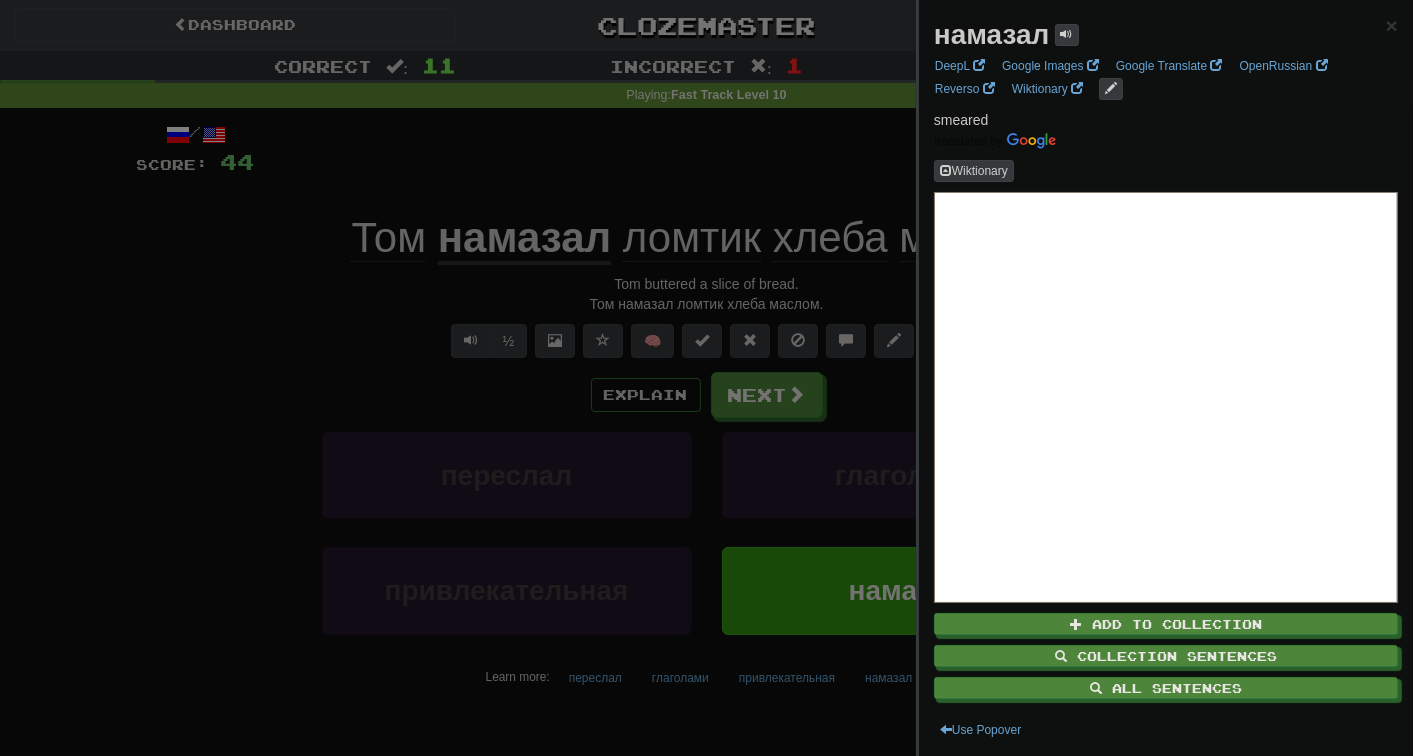 click at bounding box center [706, 378] 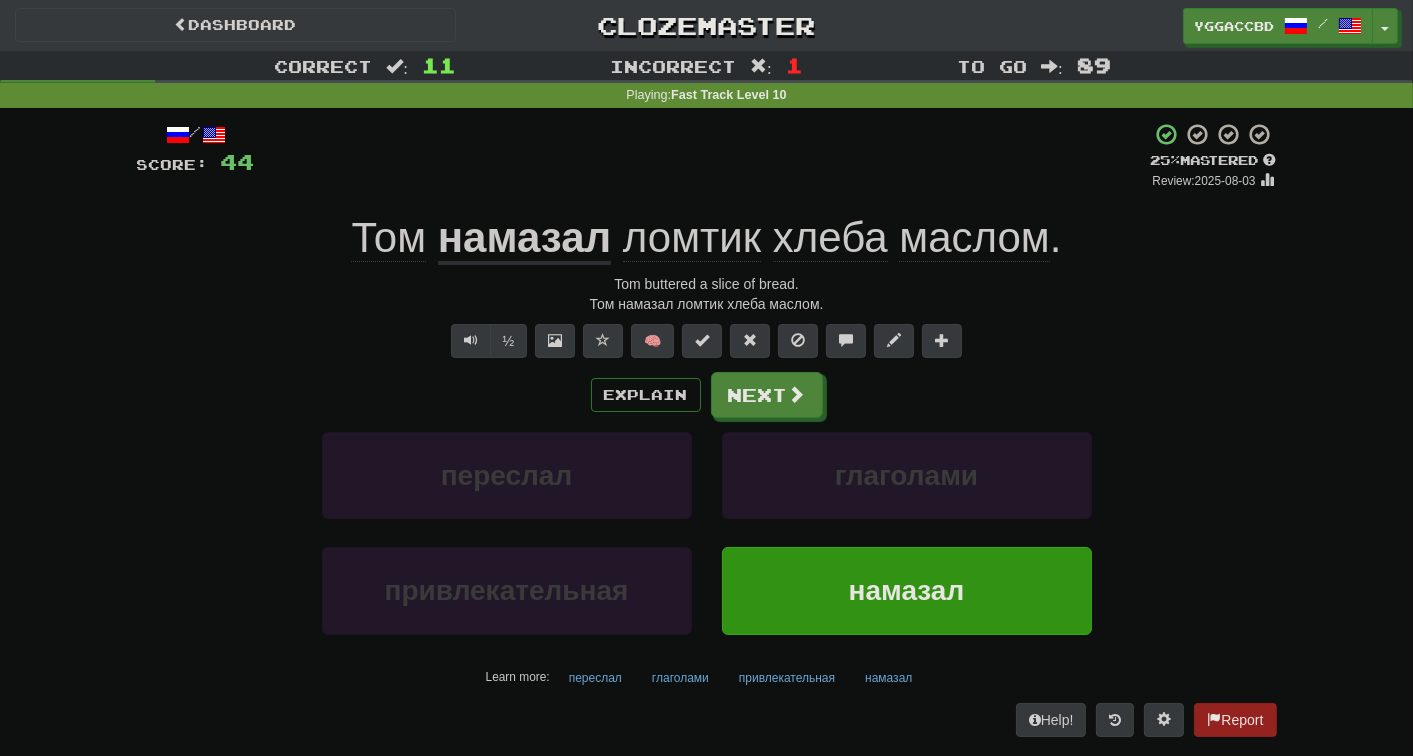 click on "ломтик" at bounding box center [692, 238] 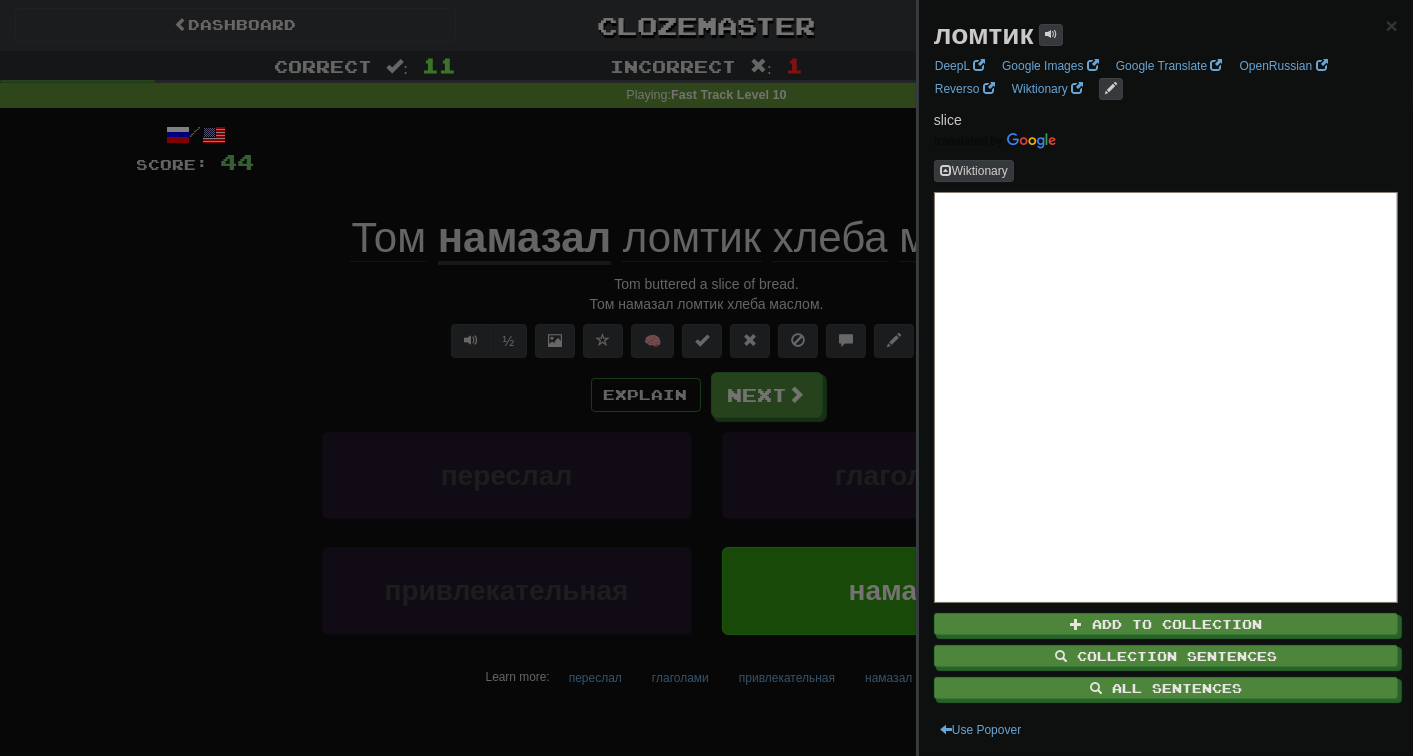 click at bounding box center (706, 378) 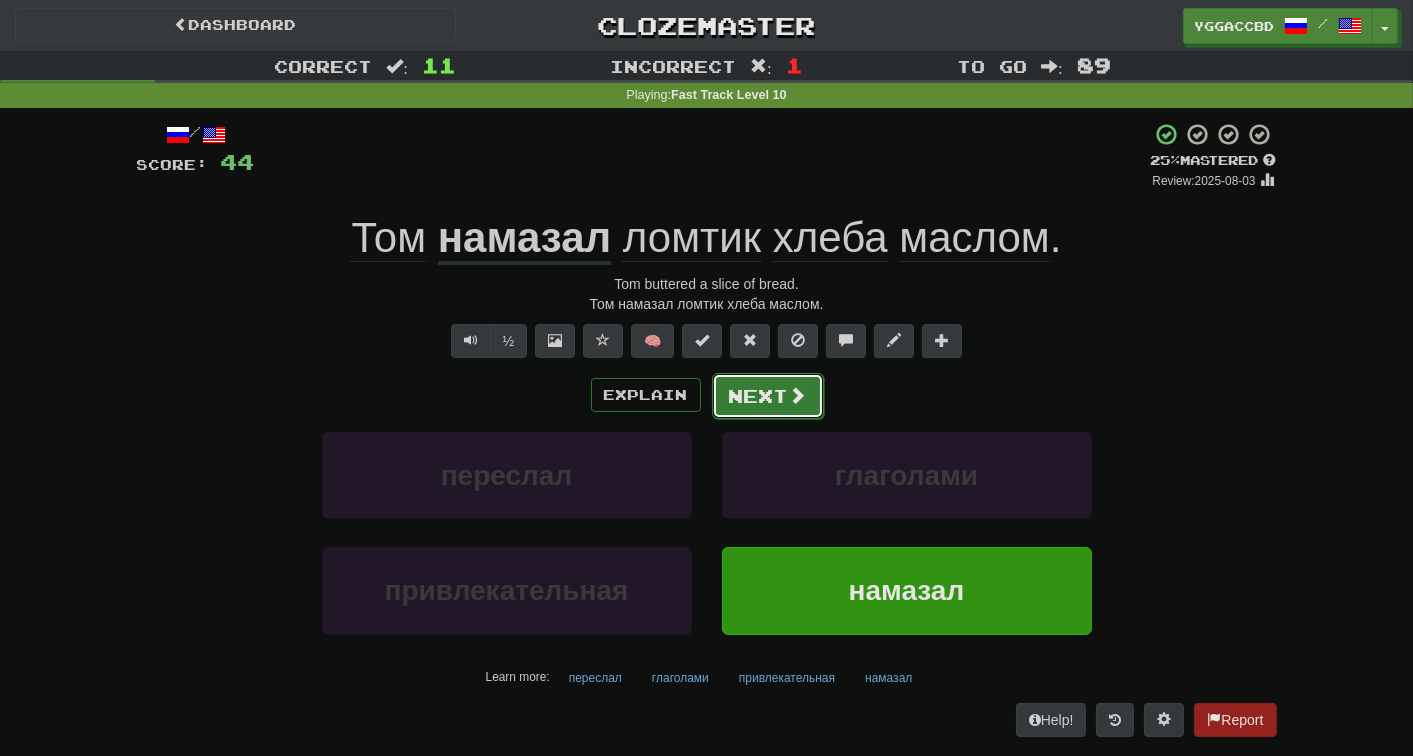 click on "Next" at bounding box center [768, 396] 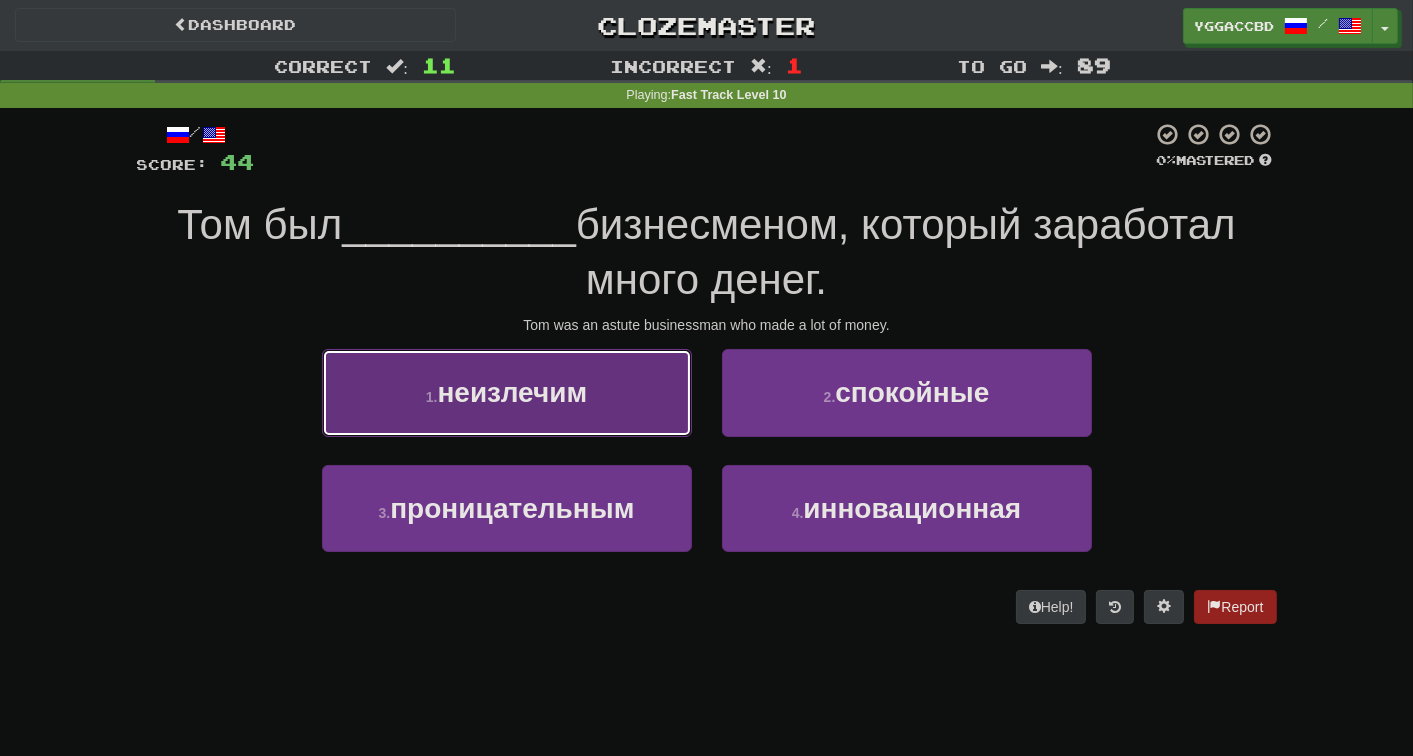 click on "неизлечим" at bounding box center (512, 392) 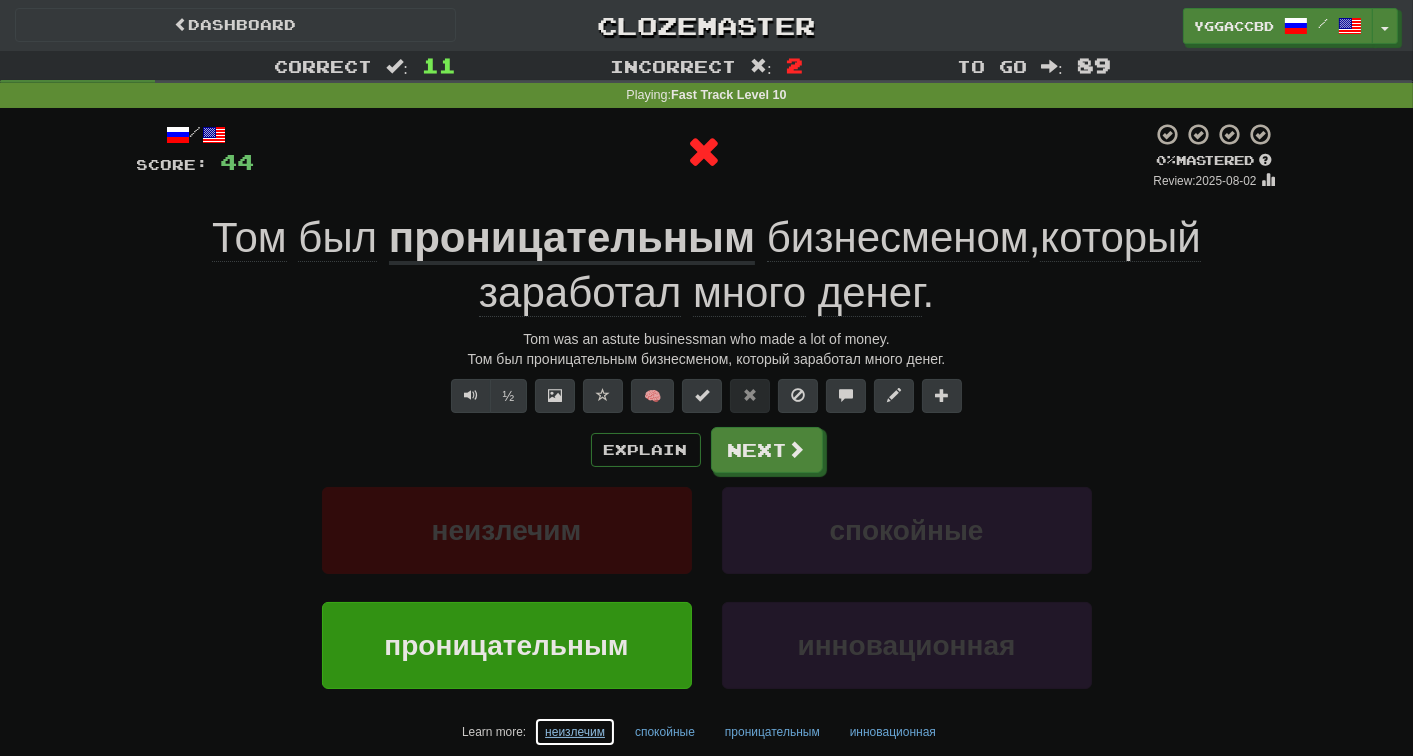 click on "неизлечим" at bounding box center (575, 732) 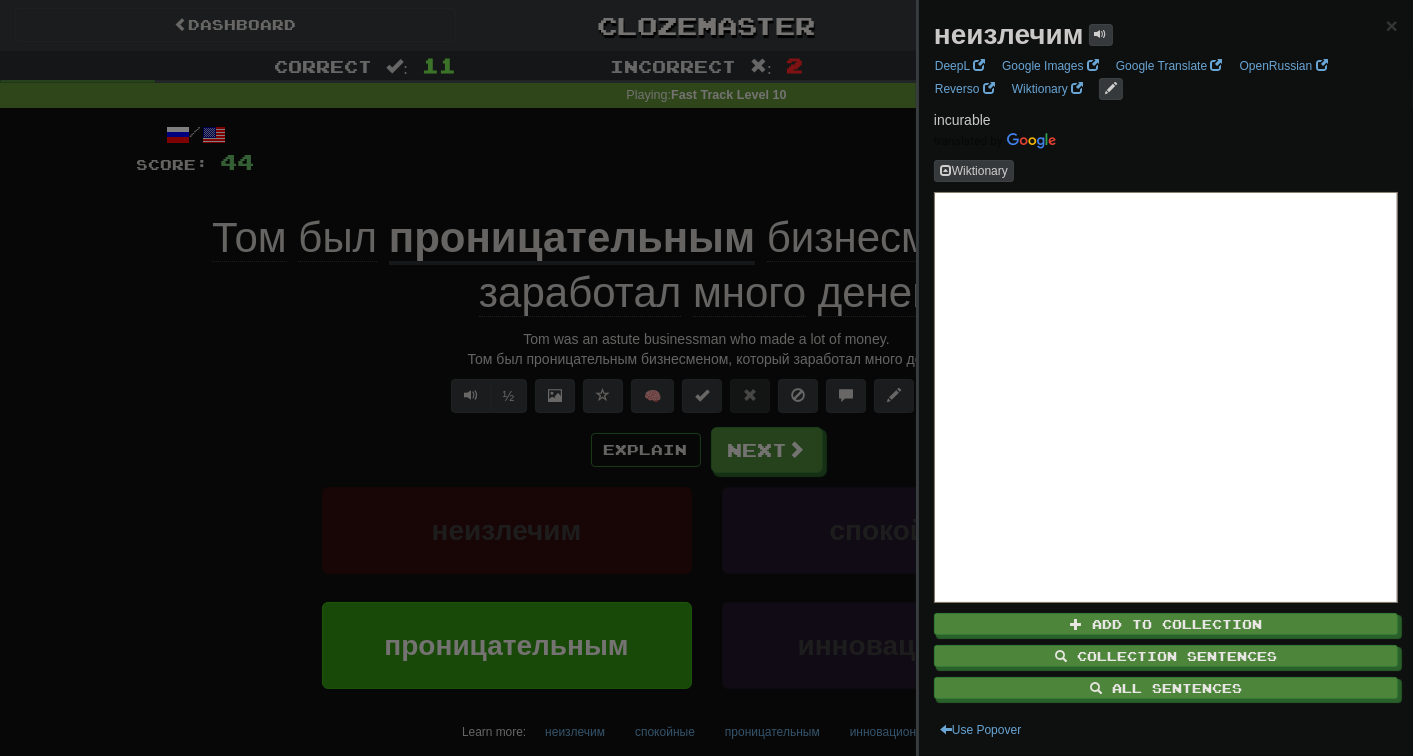 click at bounding box center [706, 378] 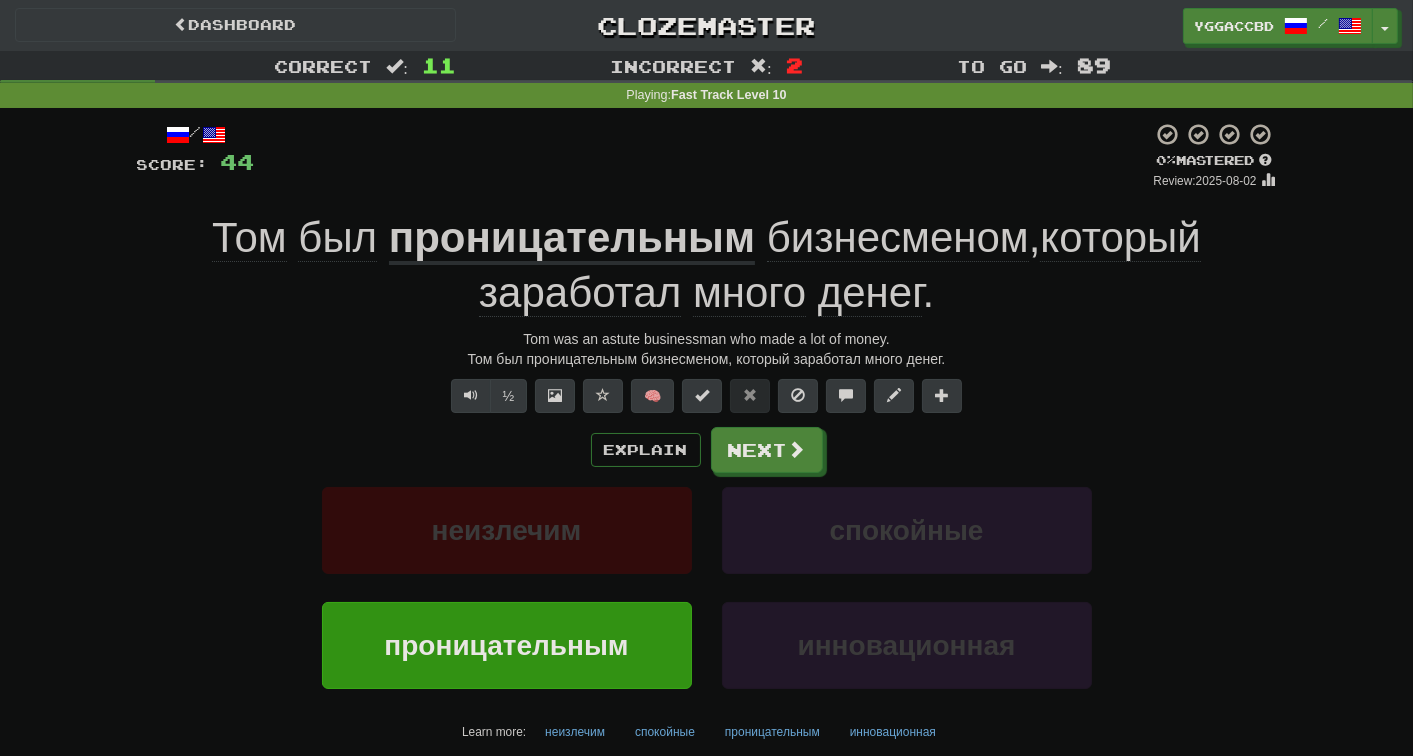 click on "проницательным" at bounding box center [572, 239] 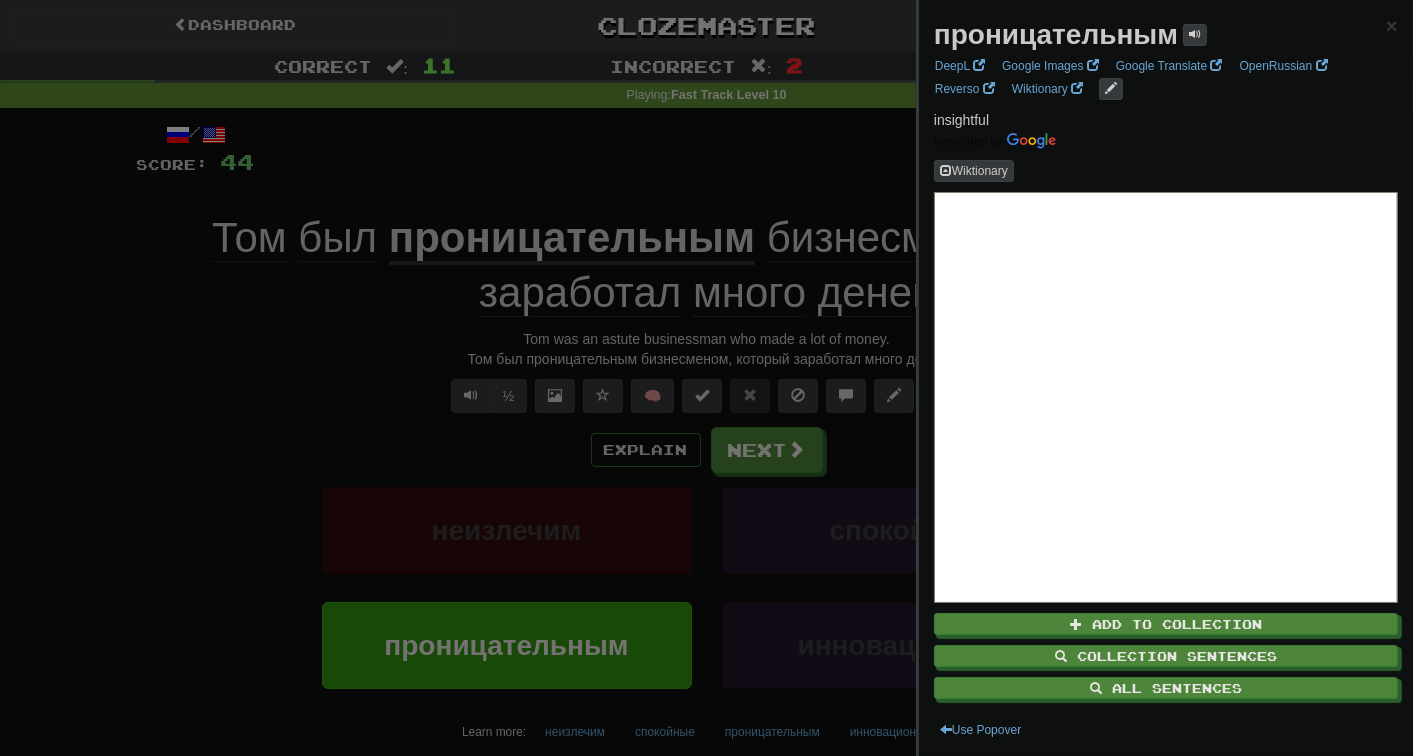 click on "проницательным" at bounding box center (1056, 34) 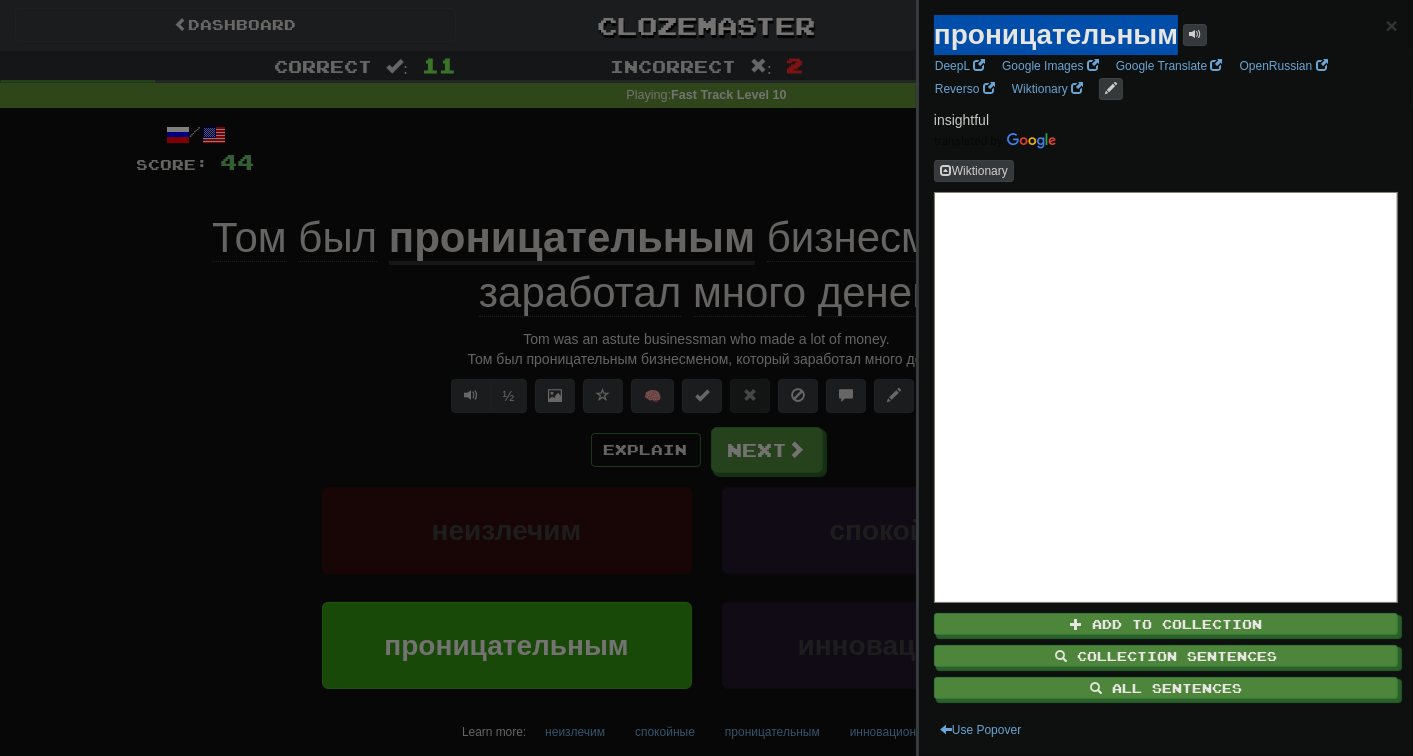 click on "проницательным" at bounding box center [1056, 34] 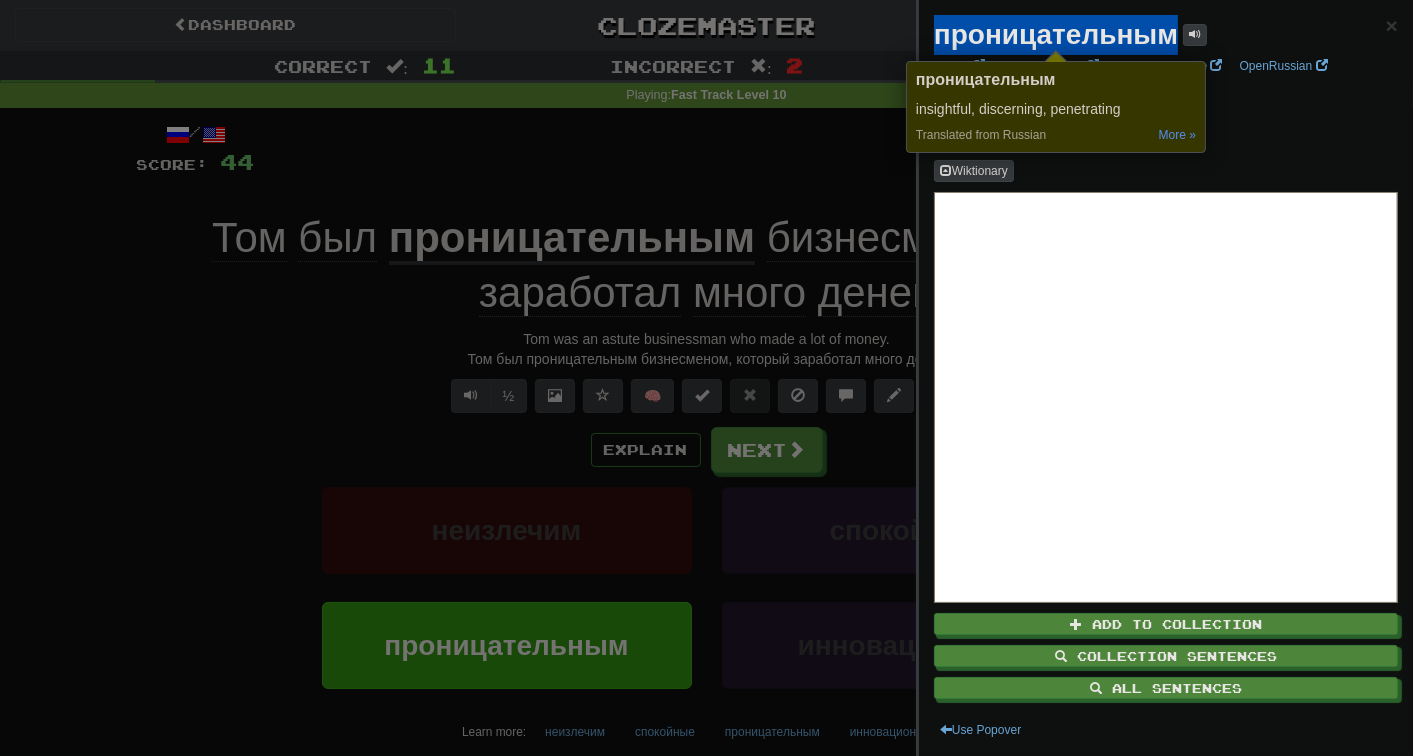 copy on "проницательным" 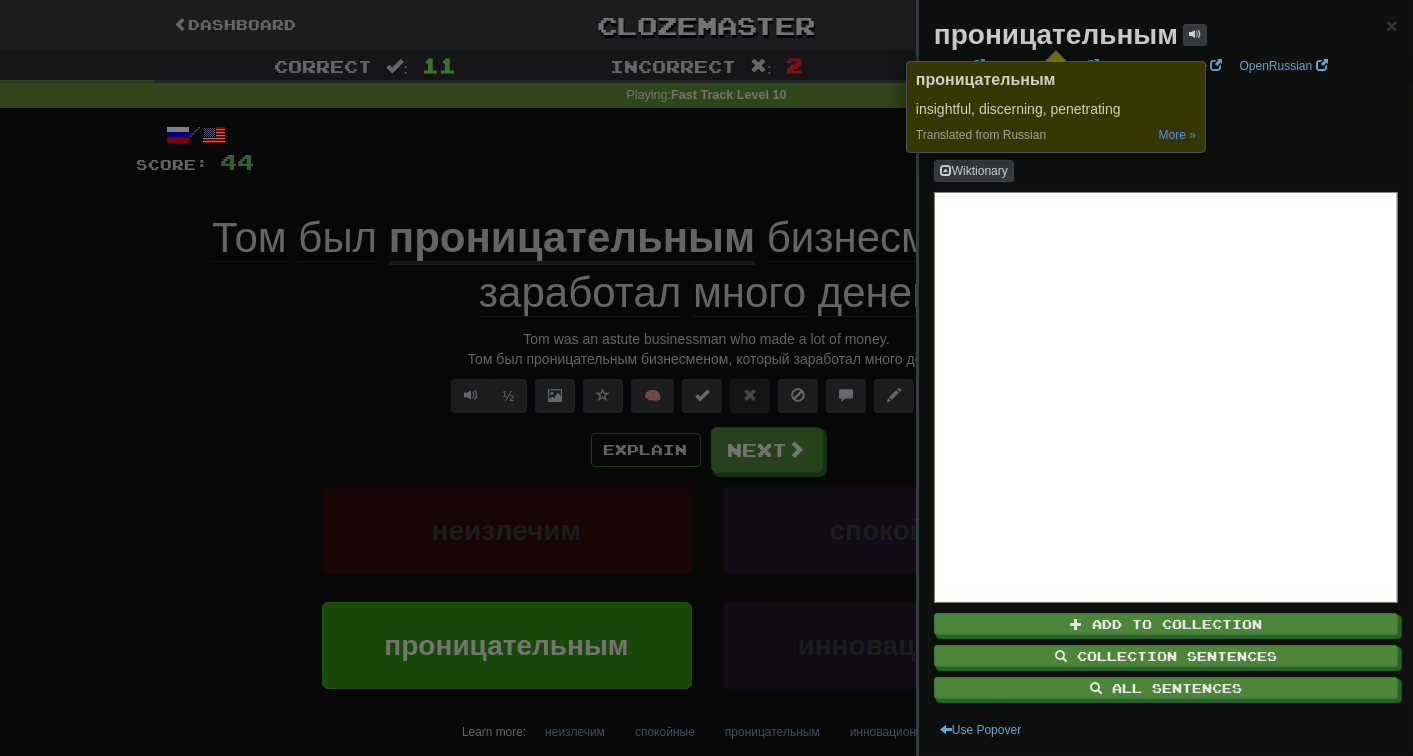 click at bounding box center (706, 378) 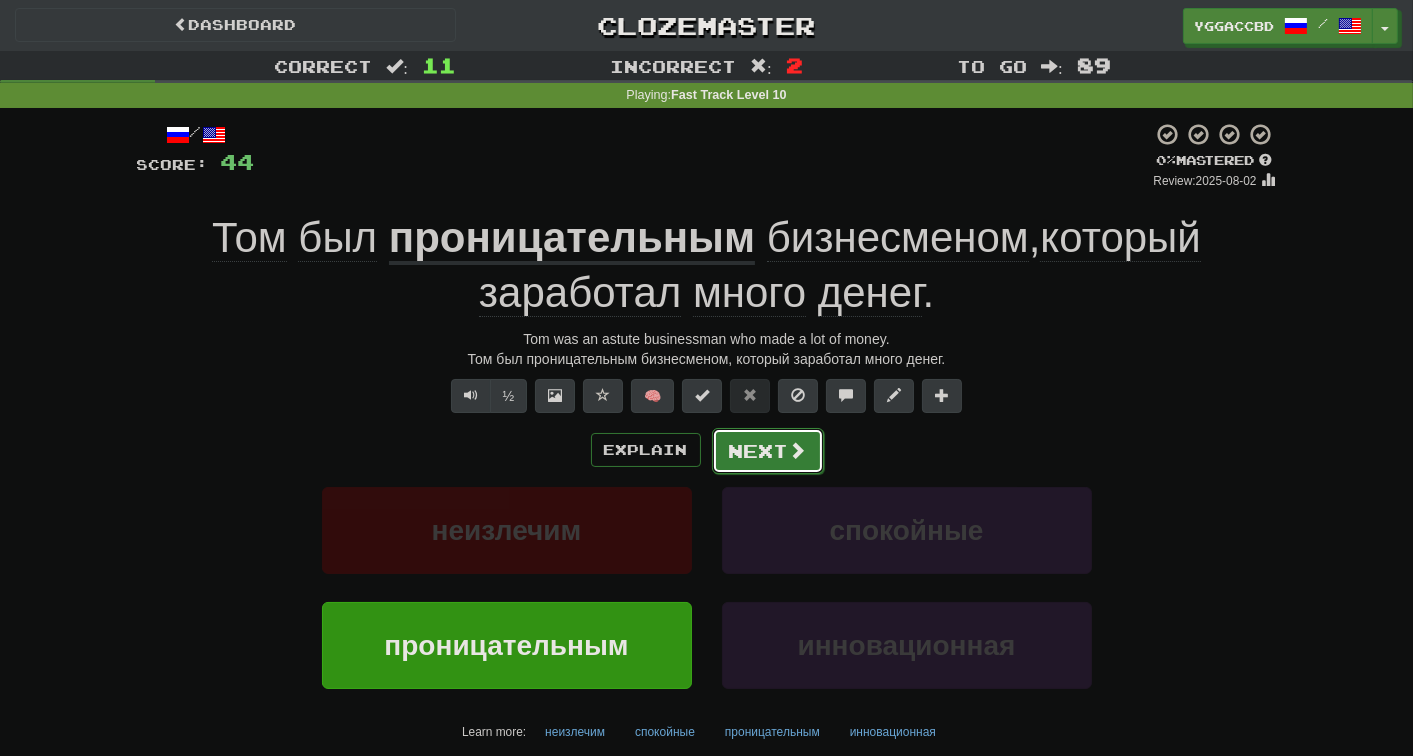 click on "Next" at bounding box center (768, 451) 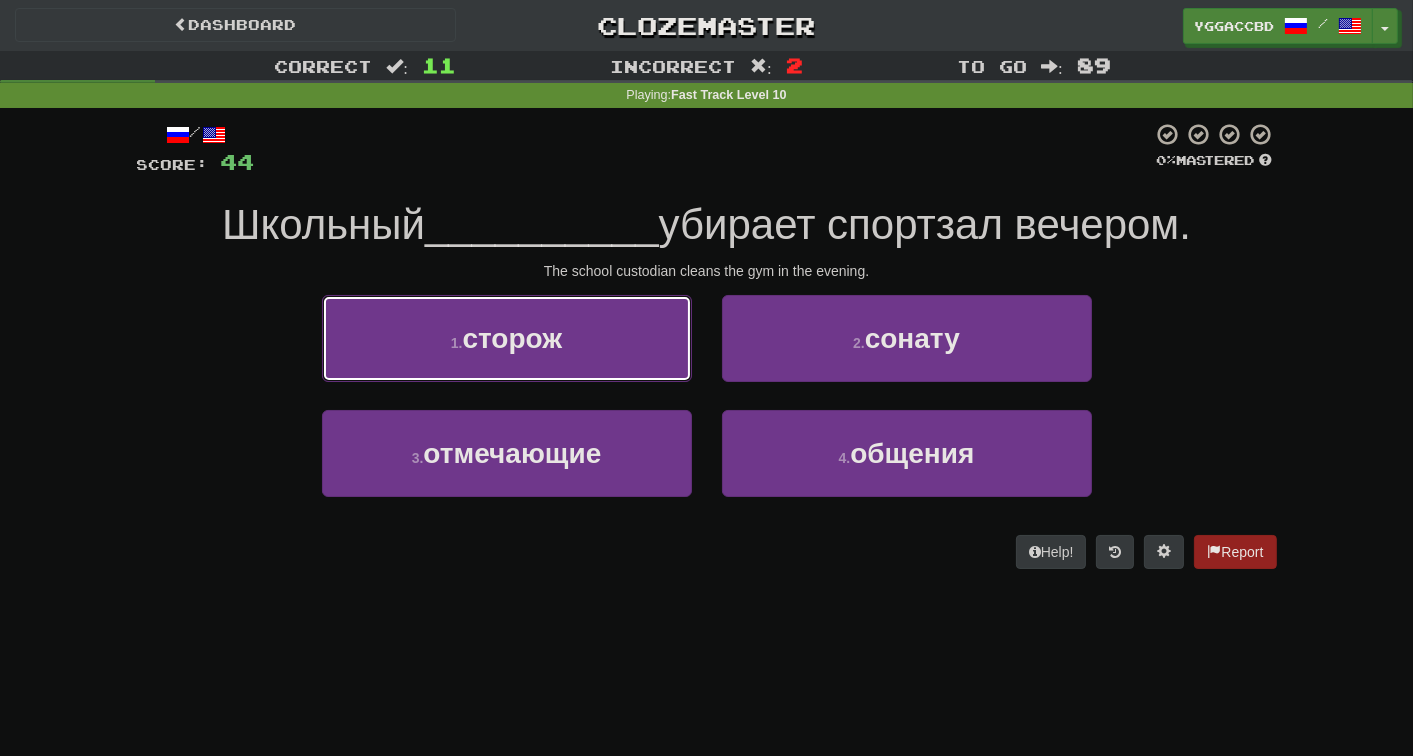 click on "1 . сторож" at bounding box center (507, 338) 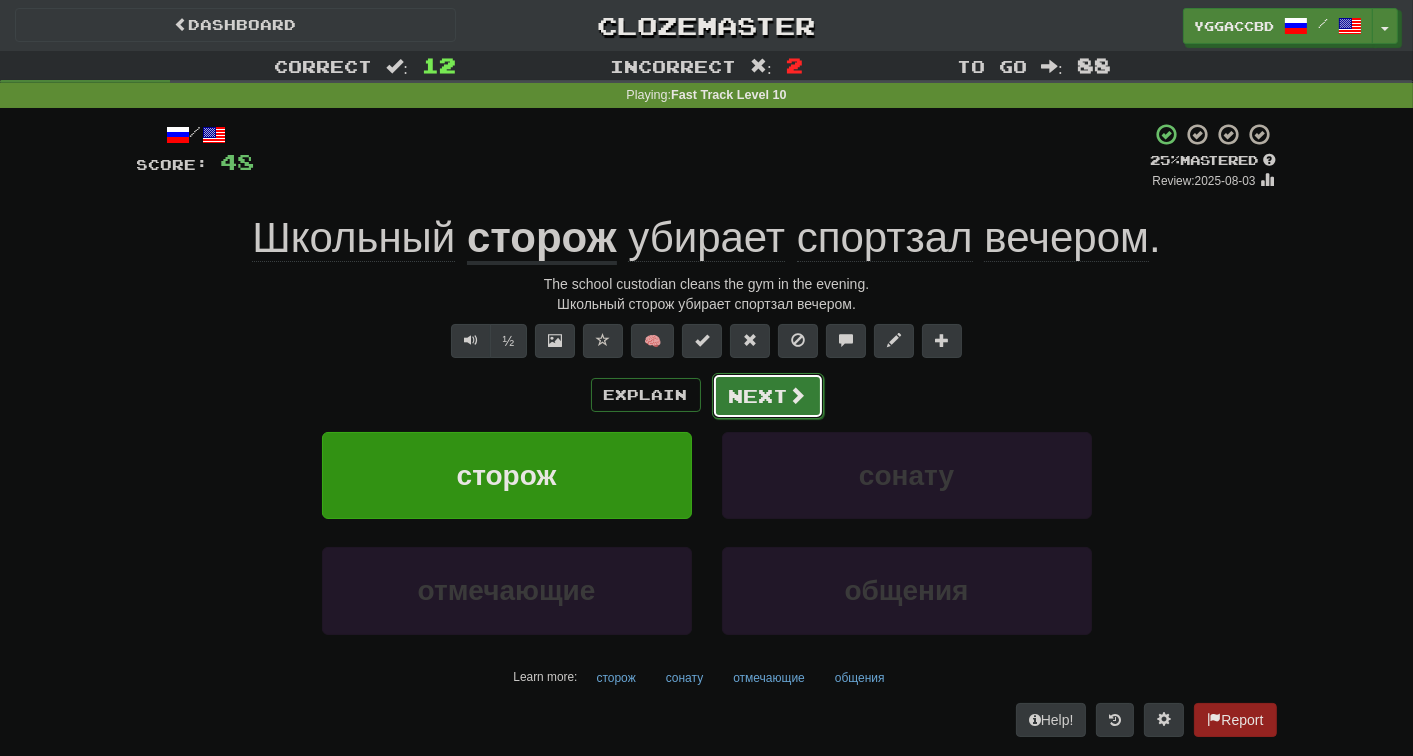 click on "Next" at bounding box center (768, 396) 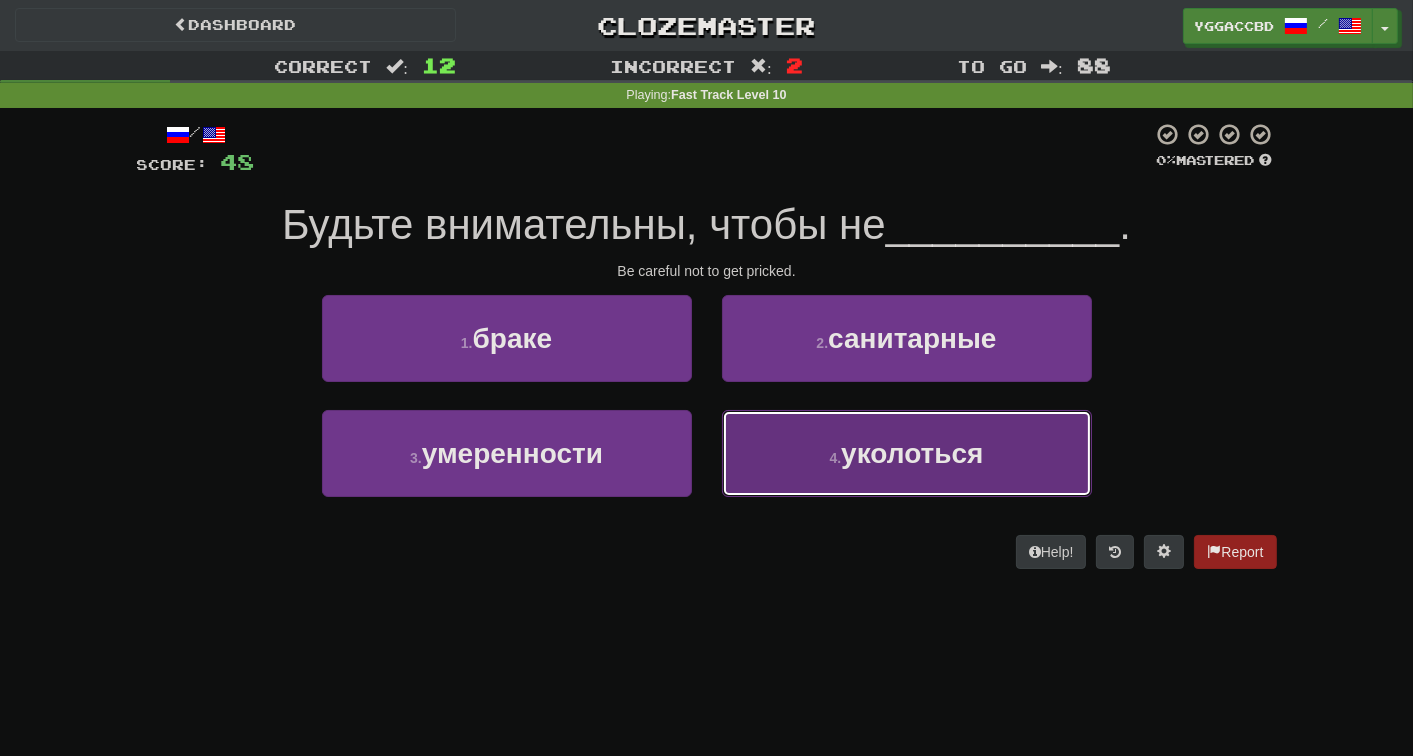 click on "4 ." at bounding box center [836, 458] 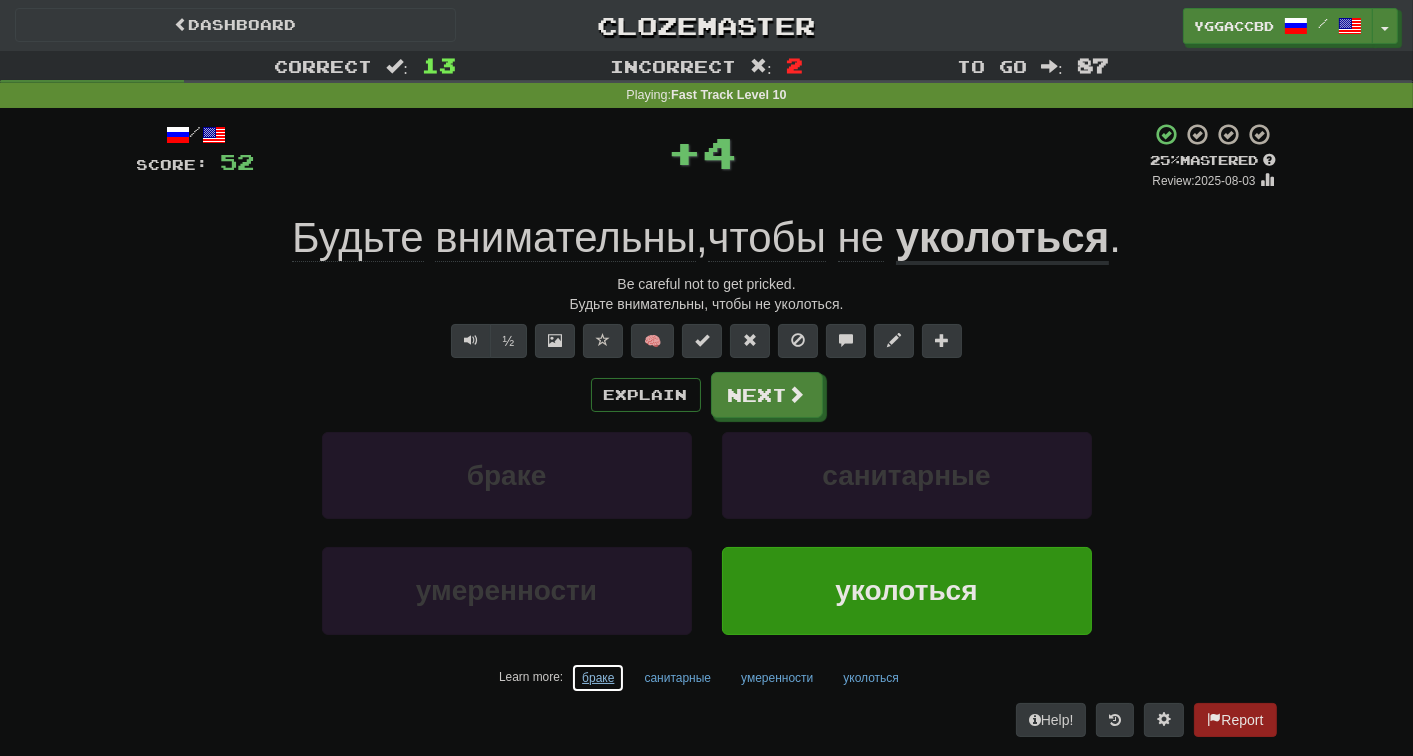 click on "браке" at bounding box center [598, 678] 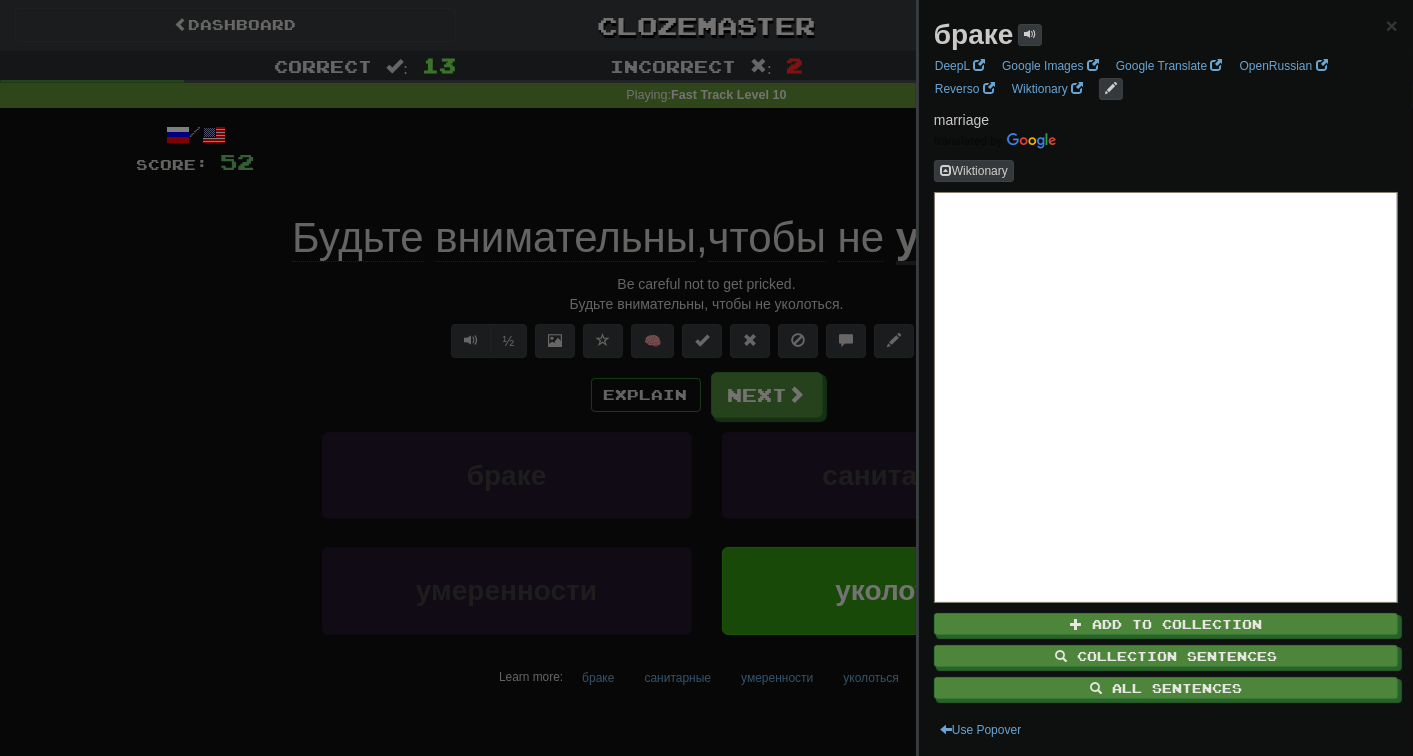 click at bounding box center [706, 378] 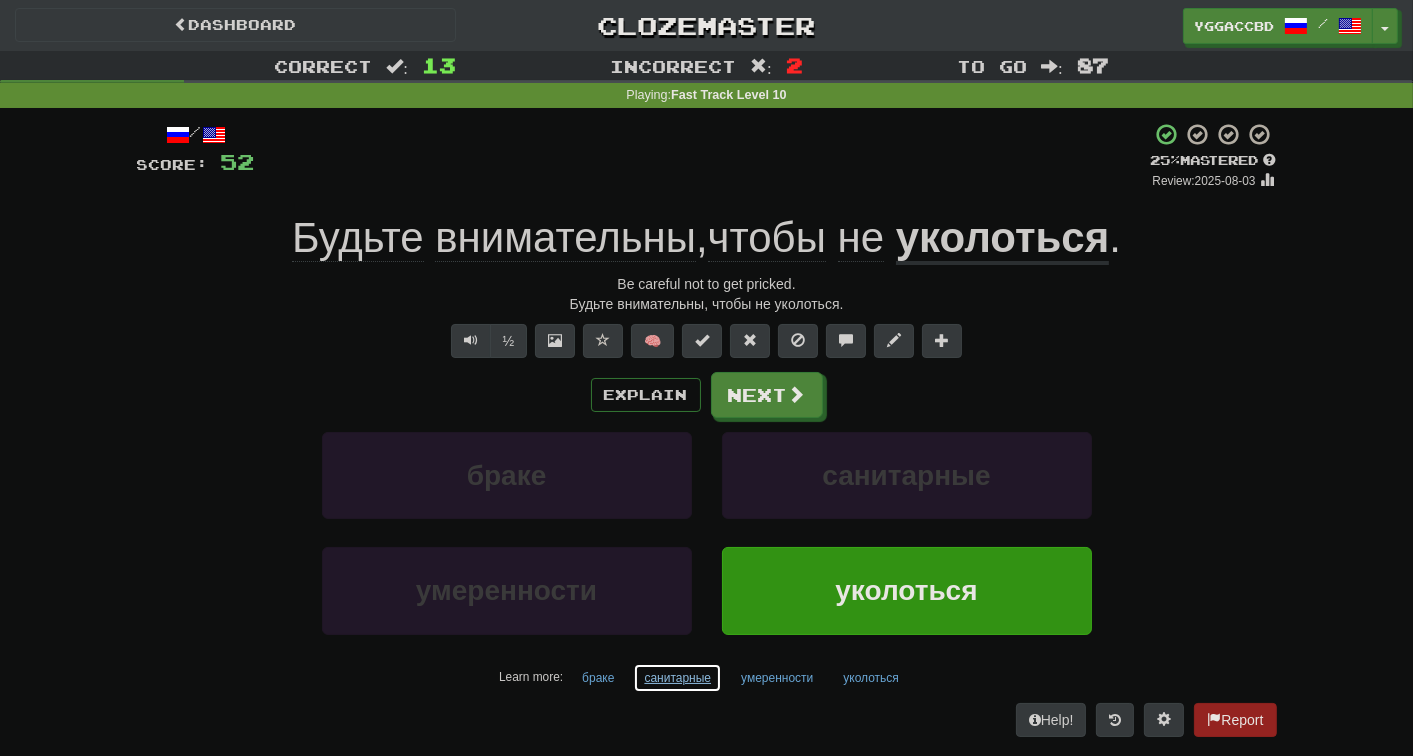 click on "санитарные" at bounding box center [677, 678] 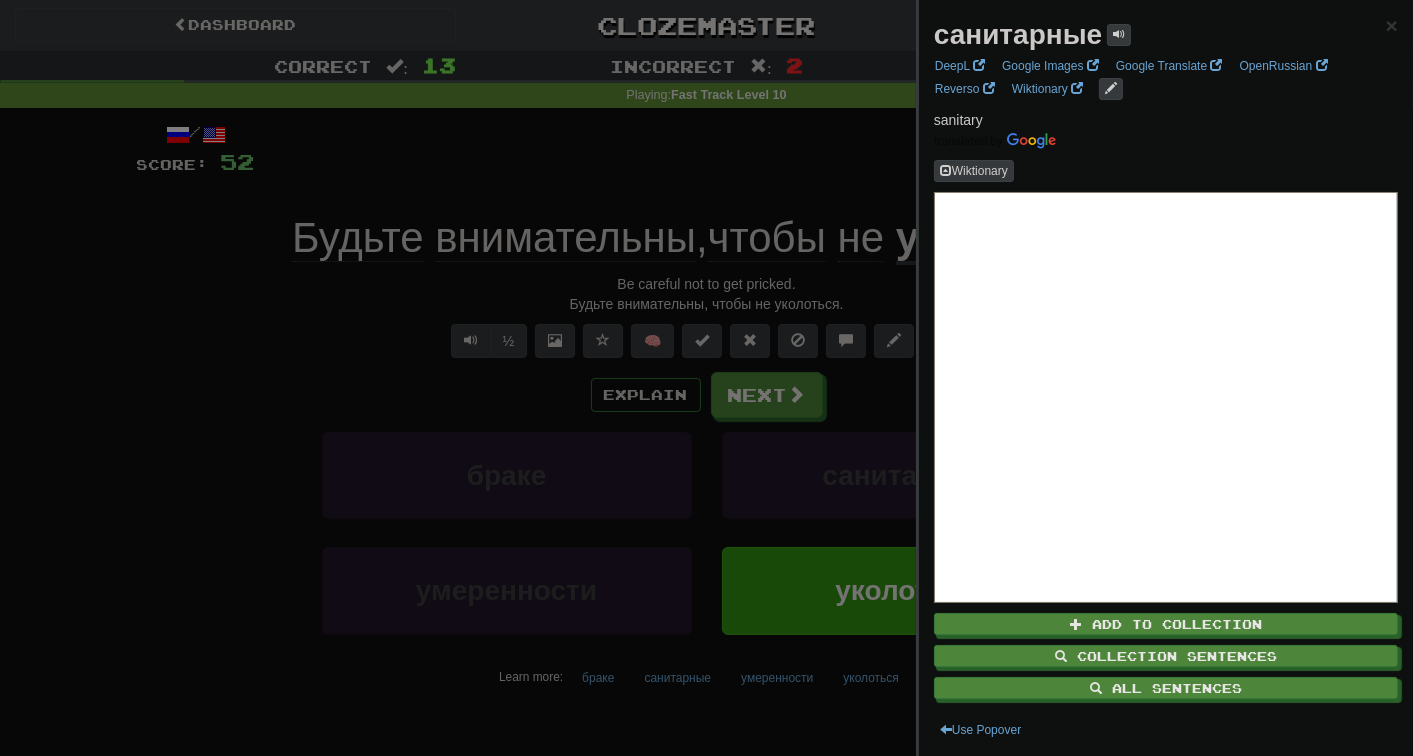 click at bounding box center (706, 378) 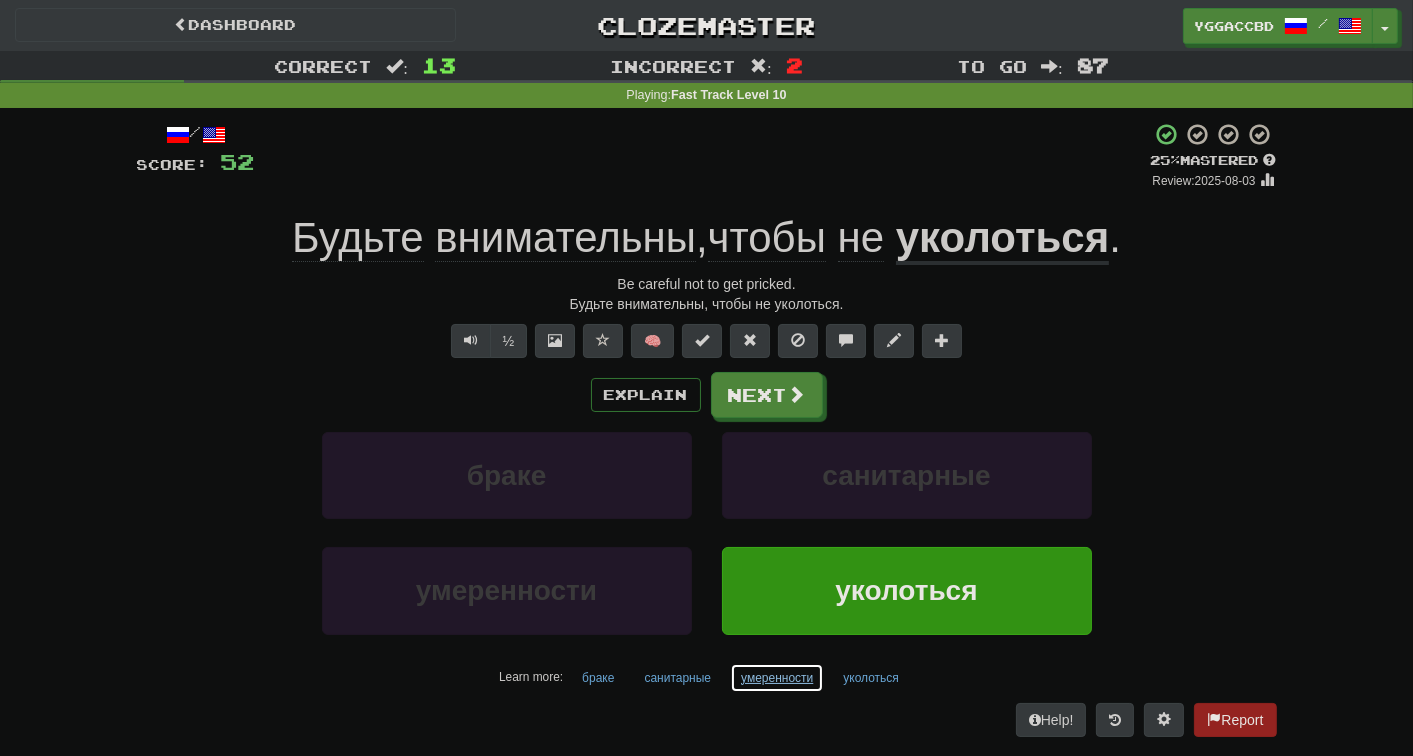 click on "умеренности" at bounding box center (777, 678) 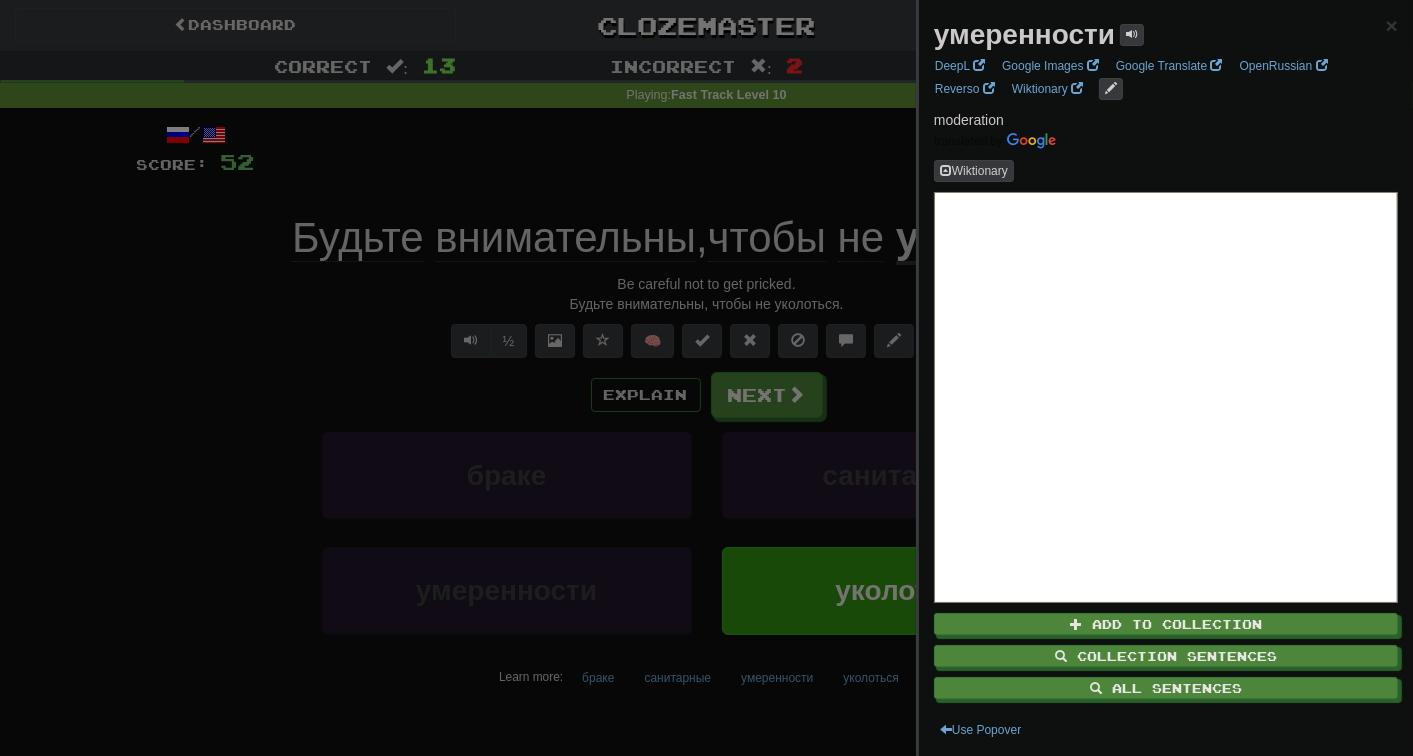 click at bounding box center [706, 378] 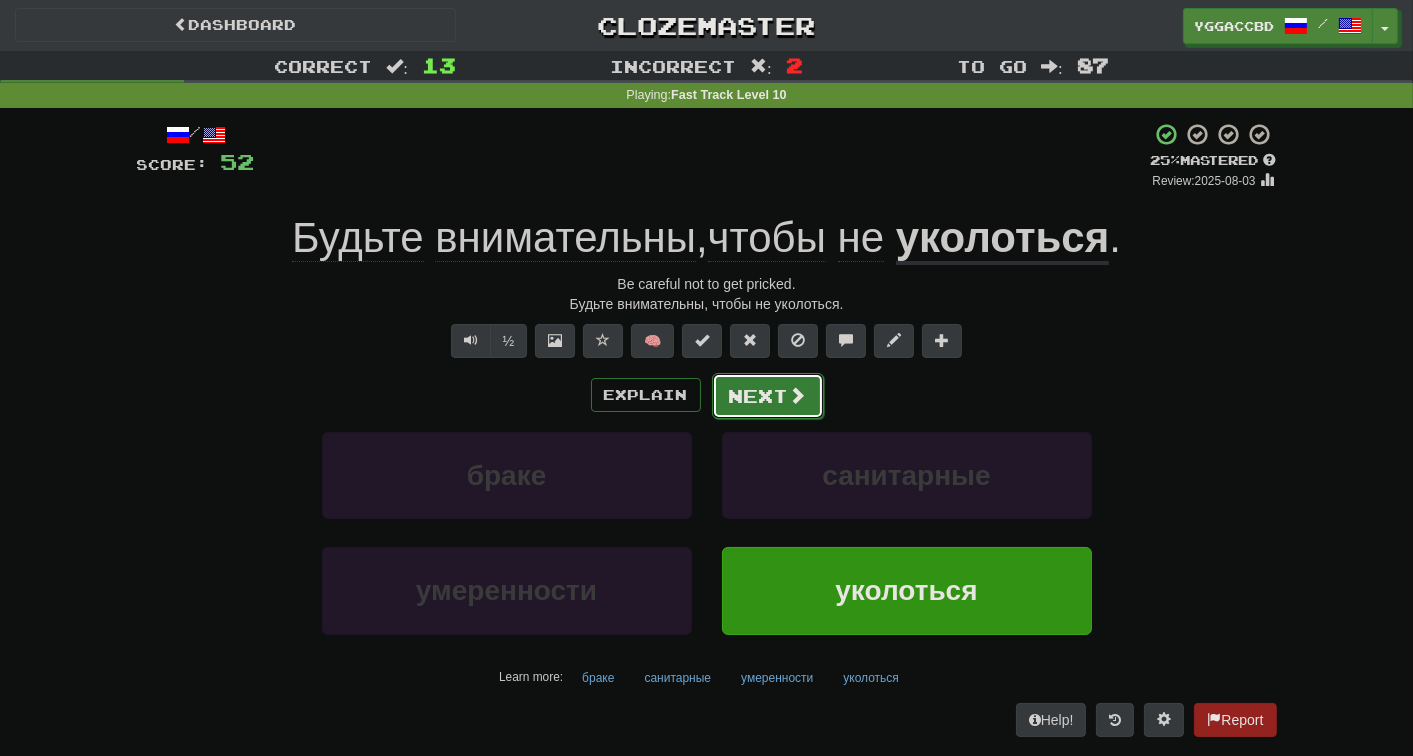 click on "Next" at bounding box center (768, 396) 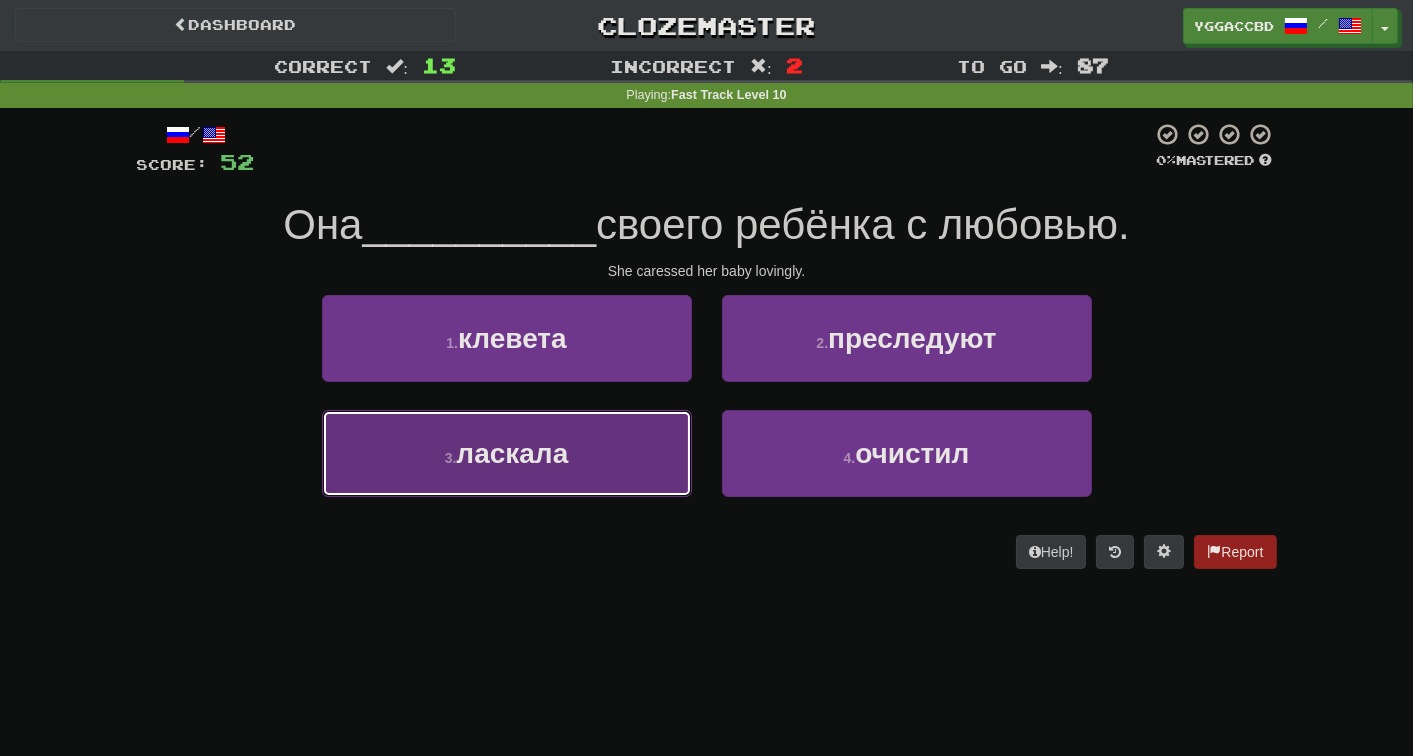 click on "ласкала" at bounding box center (512, 453) 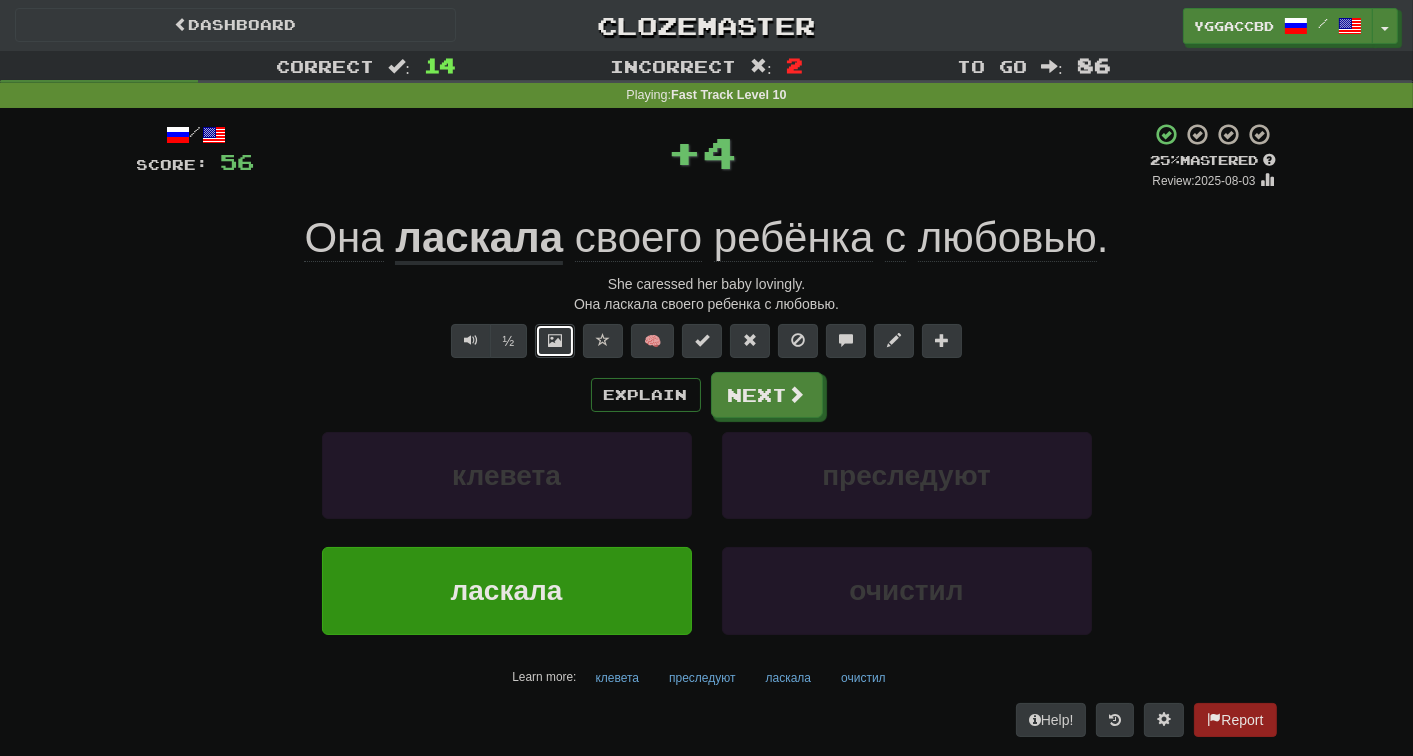 click at bounding box center [555, 341] 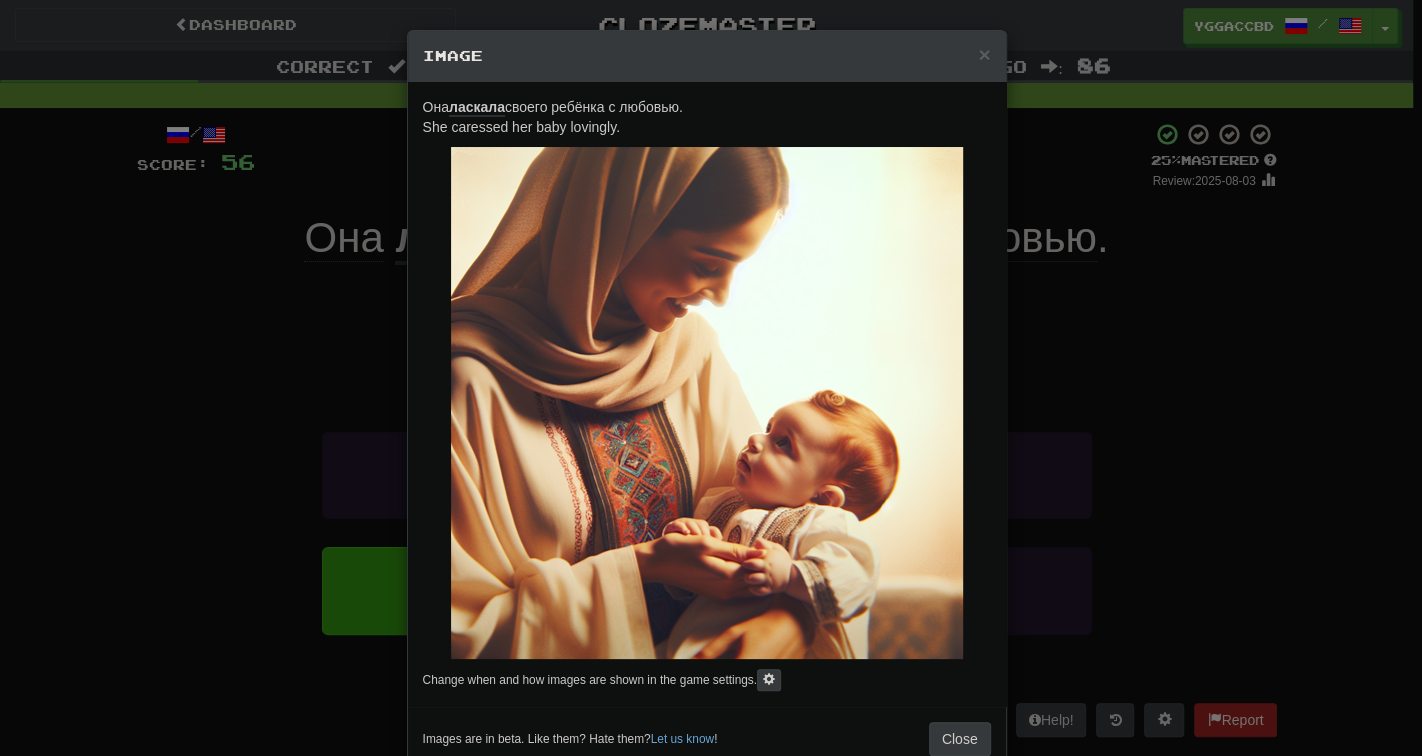 click on "× Image Она ласкала своего ребёнка с любовью. She caressed her baby lovingly. Change when and how images are shown in the game settings. Images are in beta. Like them? Hate them? Let us know ! Close" at bounding box center [711, 378] 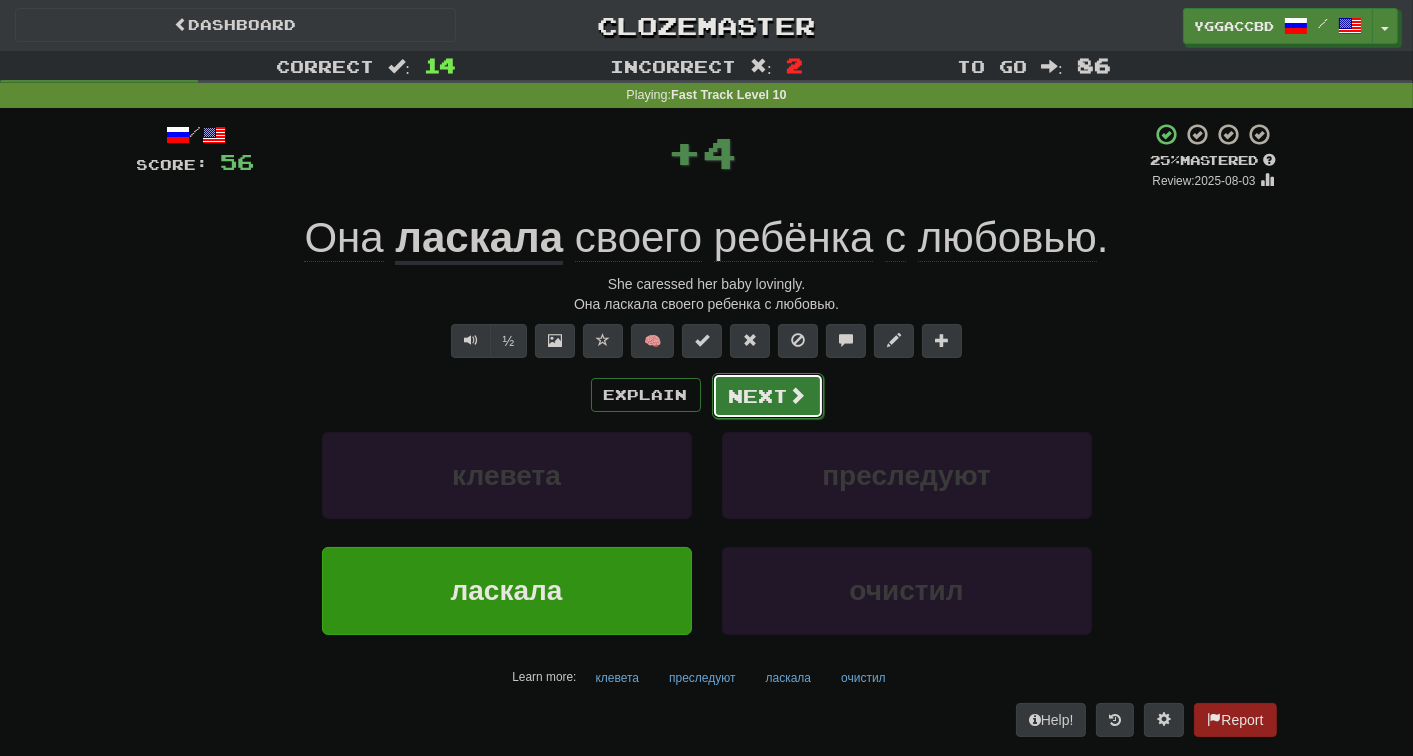 click on "Next" at bounding box center [768, 396] 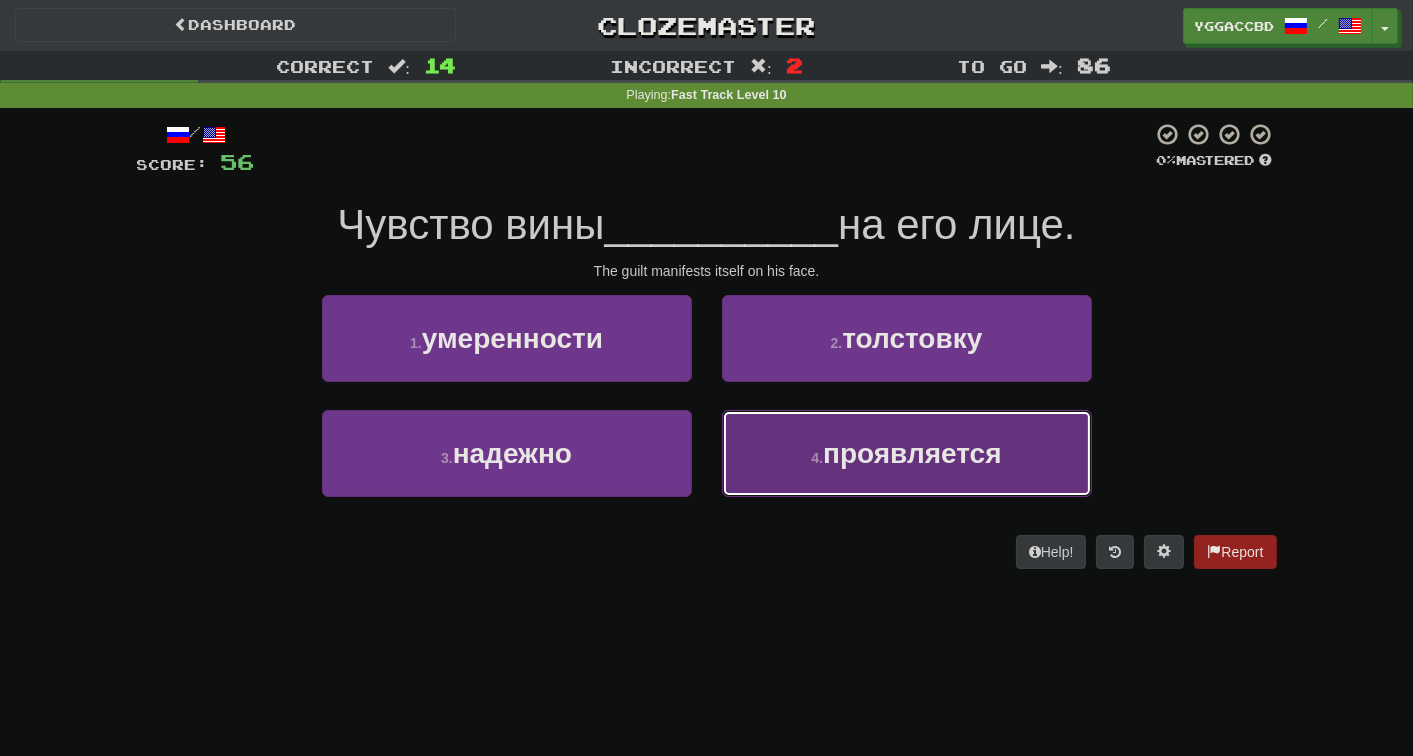 click on "4 . проявляется" at bounding box center [907, 453] 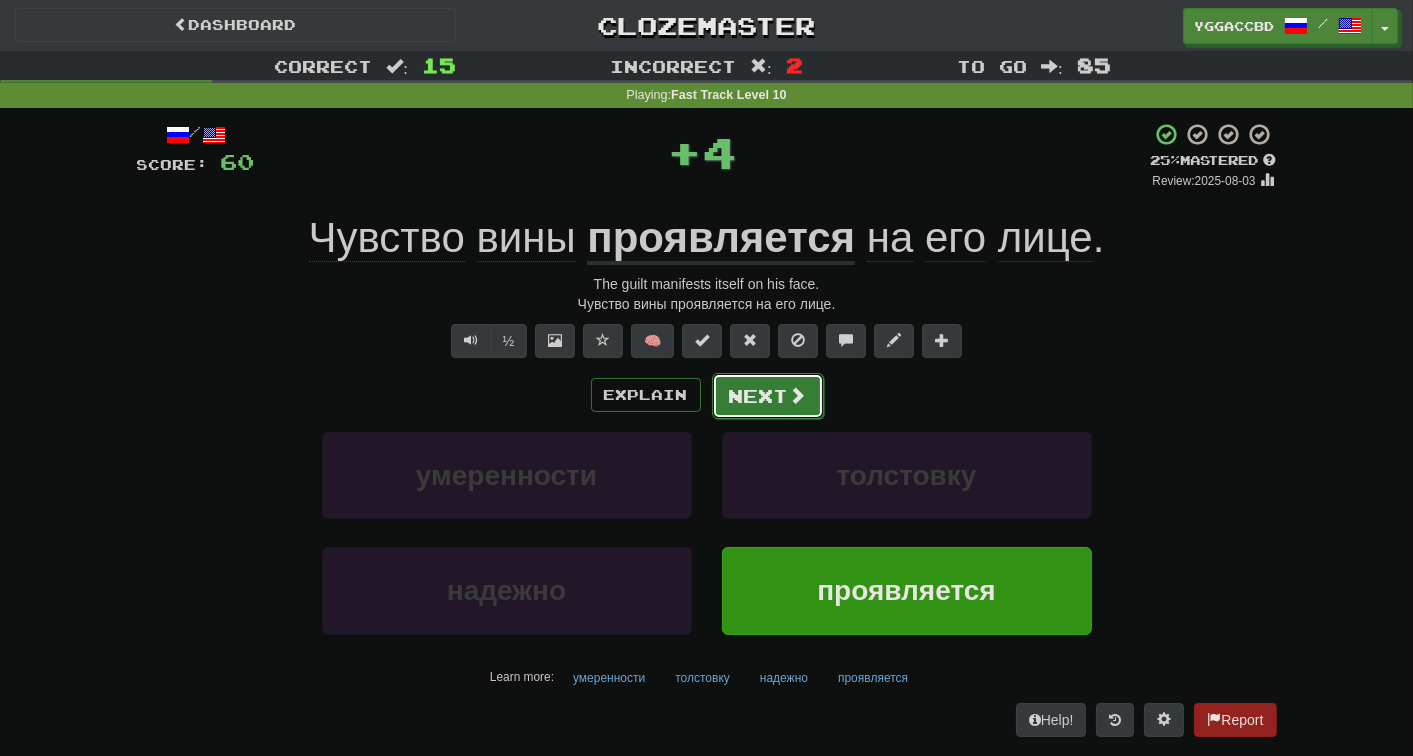 click on "Next" at bounding box center (768, 396) 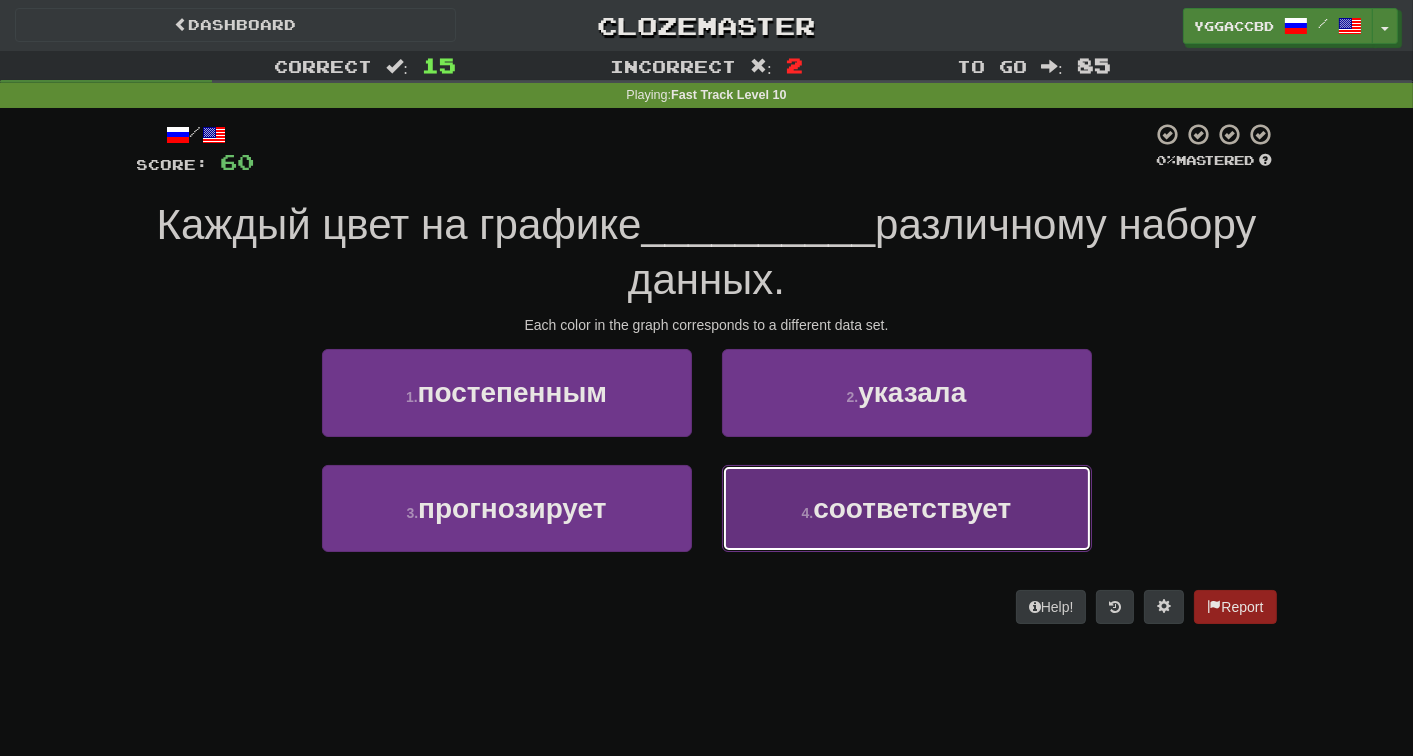 click on "соответствует" at bounding box center (912, 508) 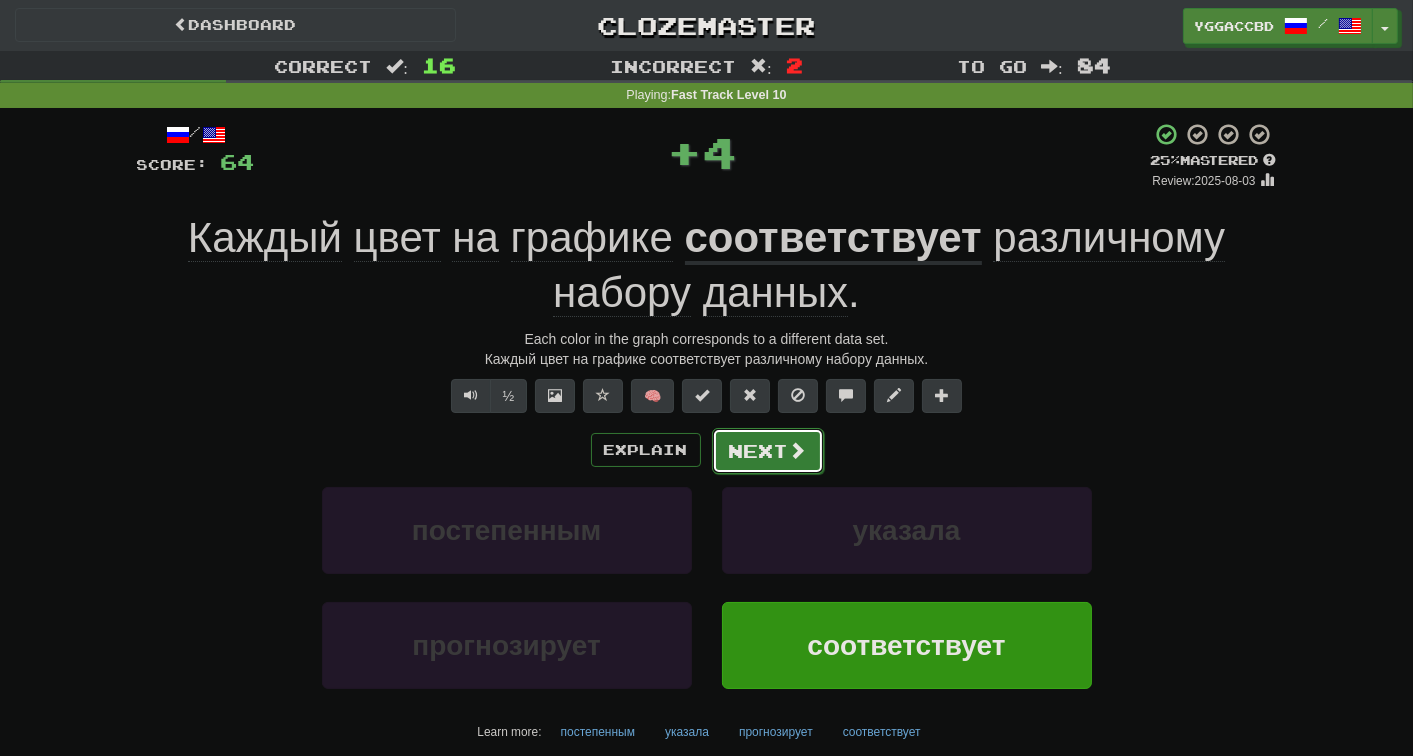 click on "Next" at bounding box center [768, 451] 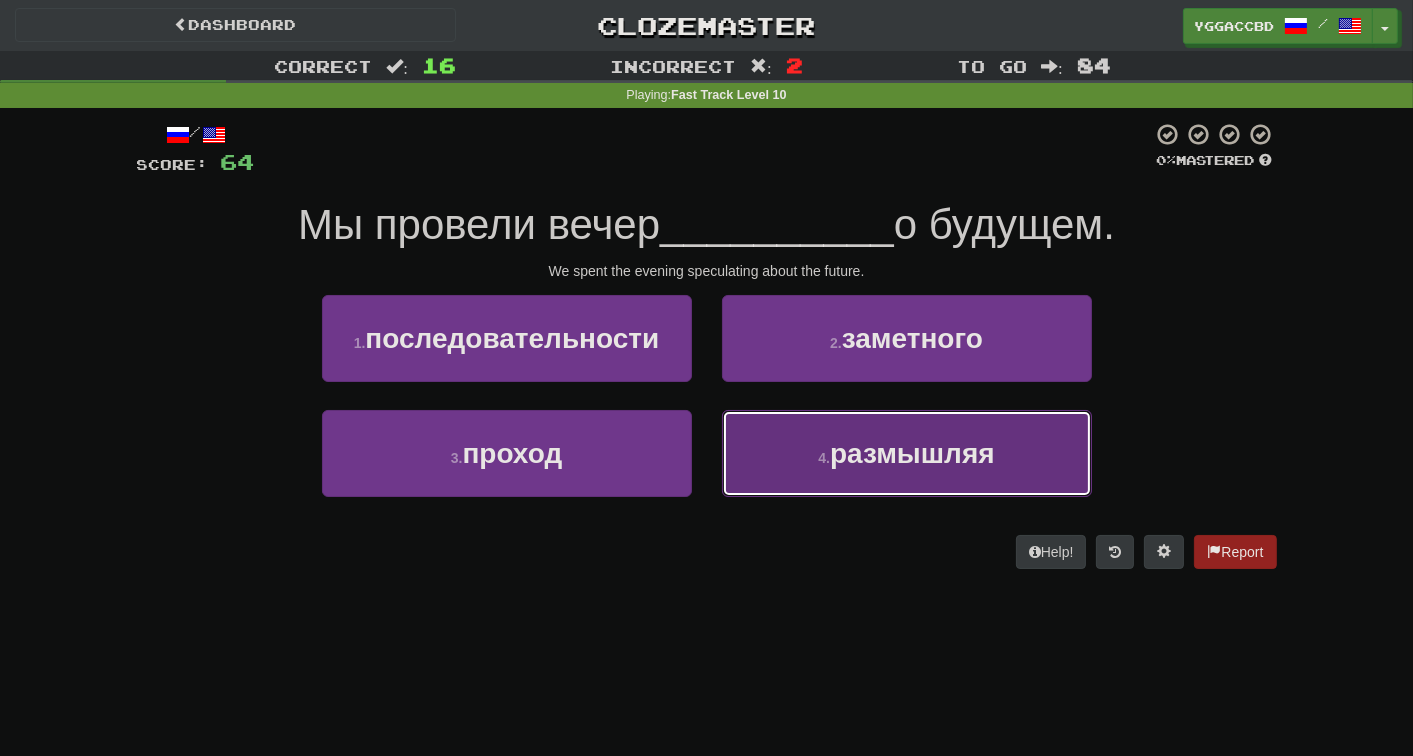 click on "4 . размышляя" at bounding box center [907, 453] 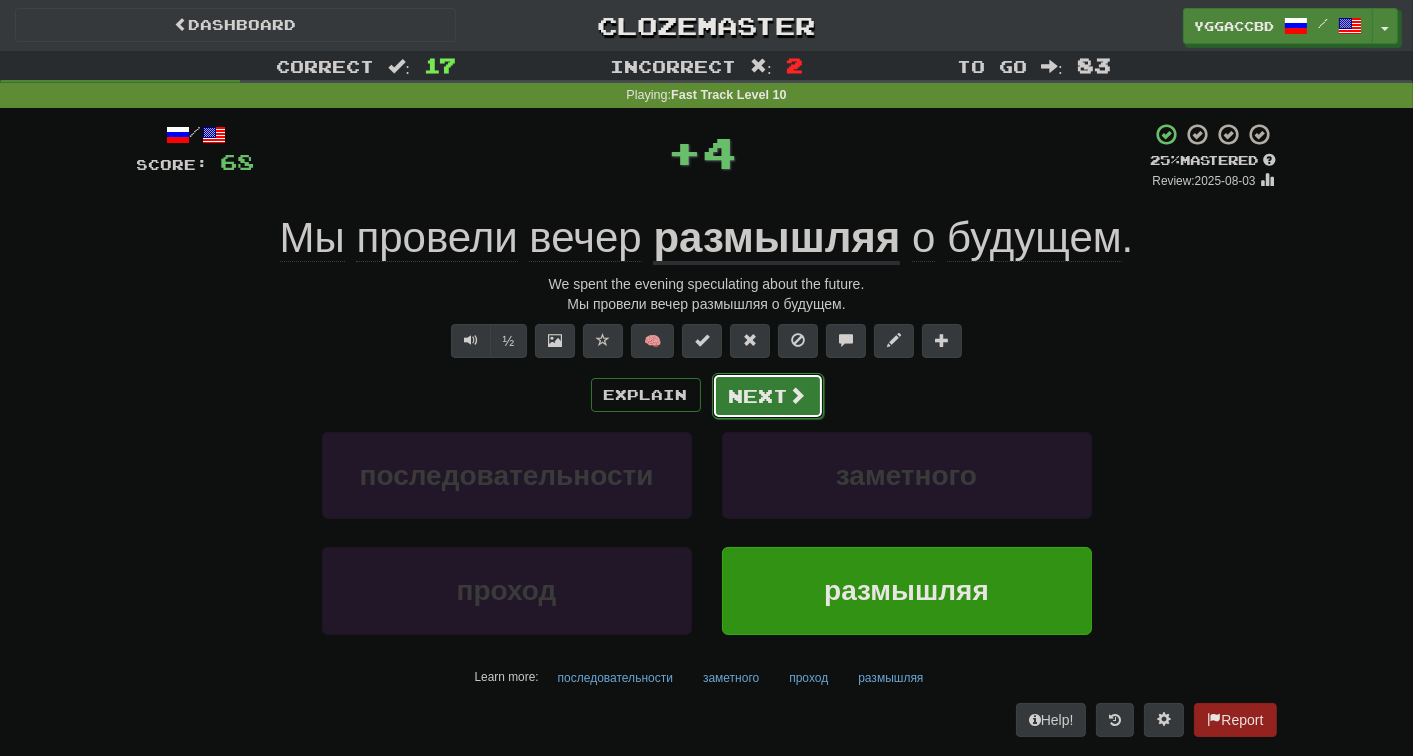 click on "Next" at bounding box center [768, 396] 